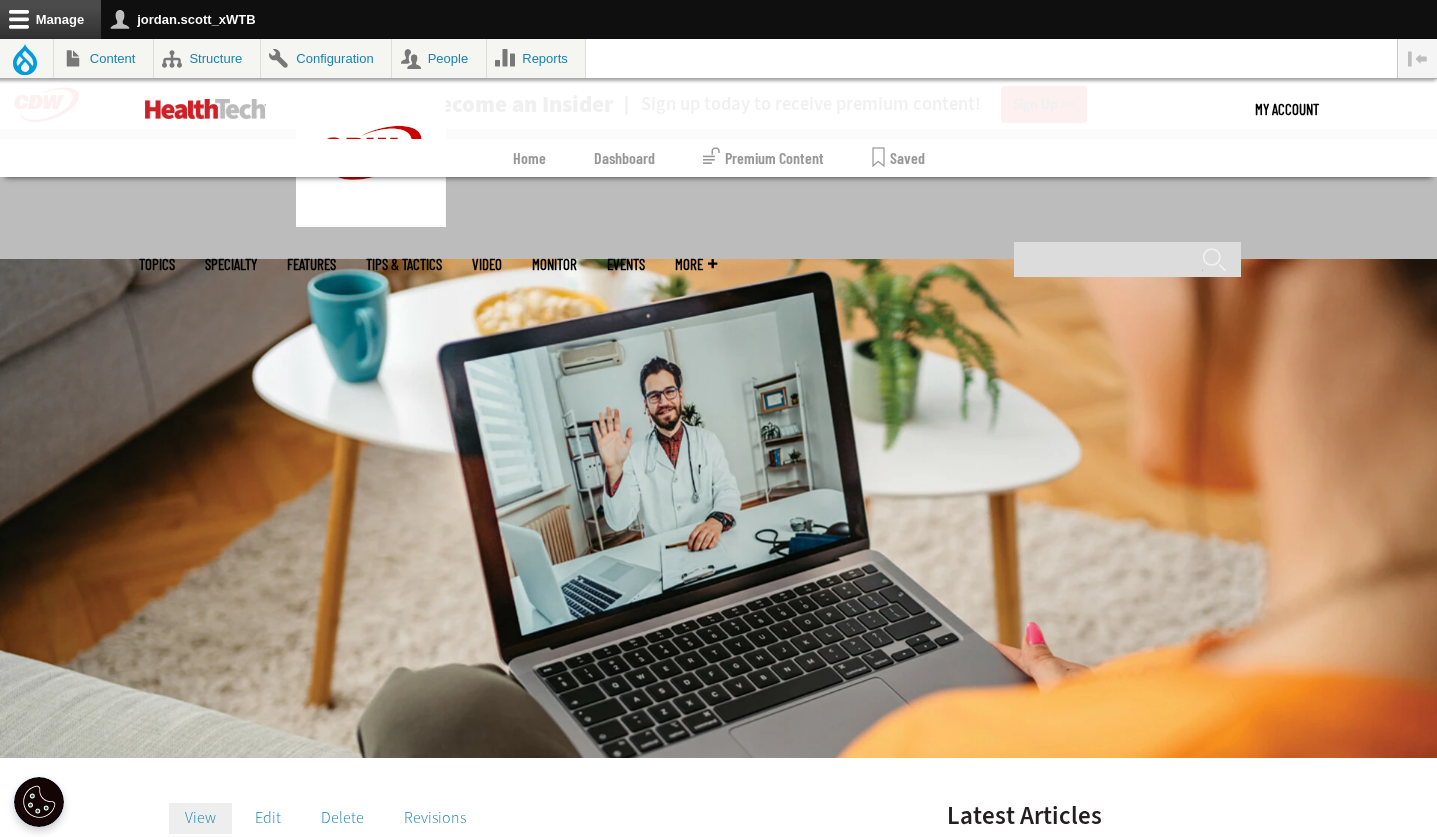scroll, scrollTop: 2012, scrollLeft: 0, axis: vertical 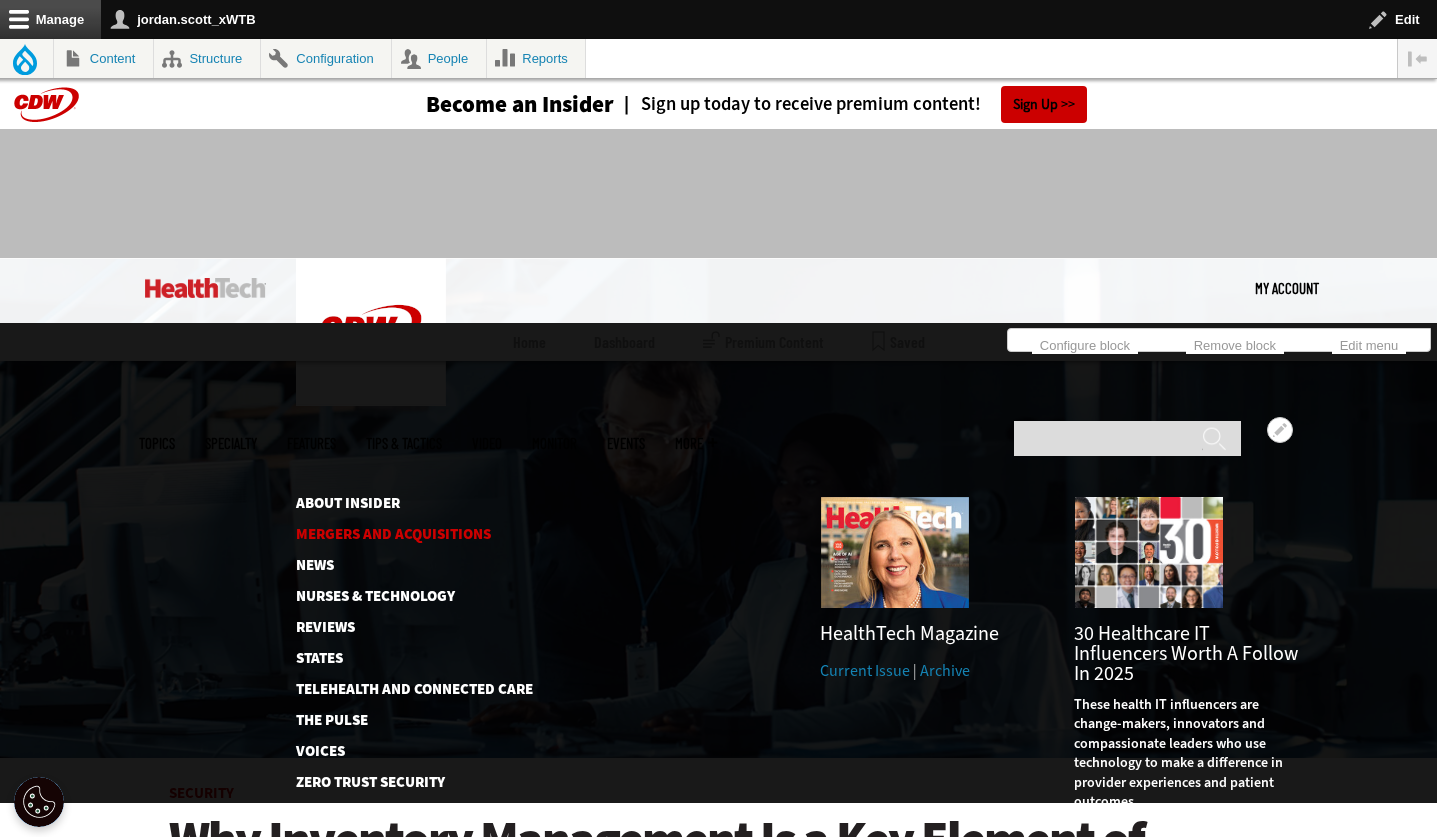 click on "Mergers and Acquisitions" at bounding box center (398, 534) 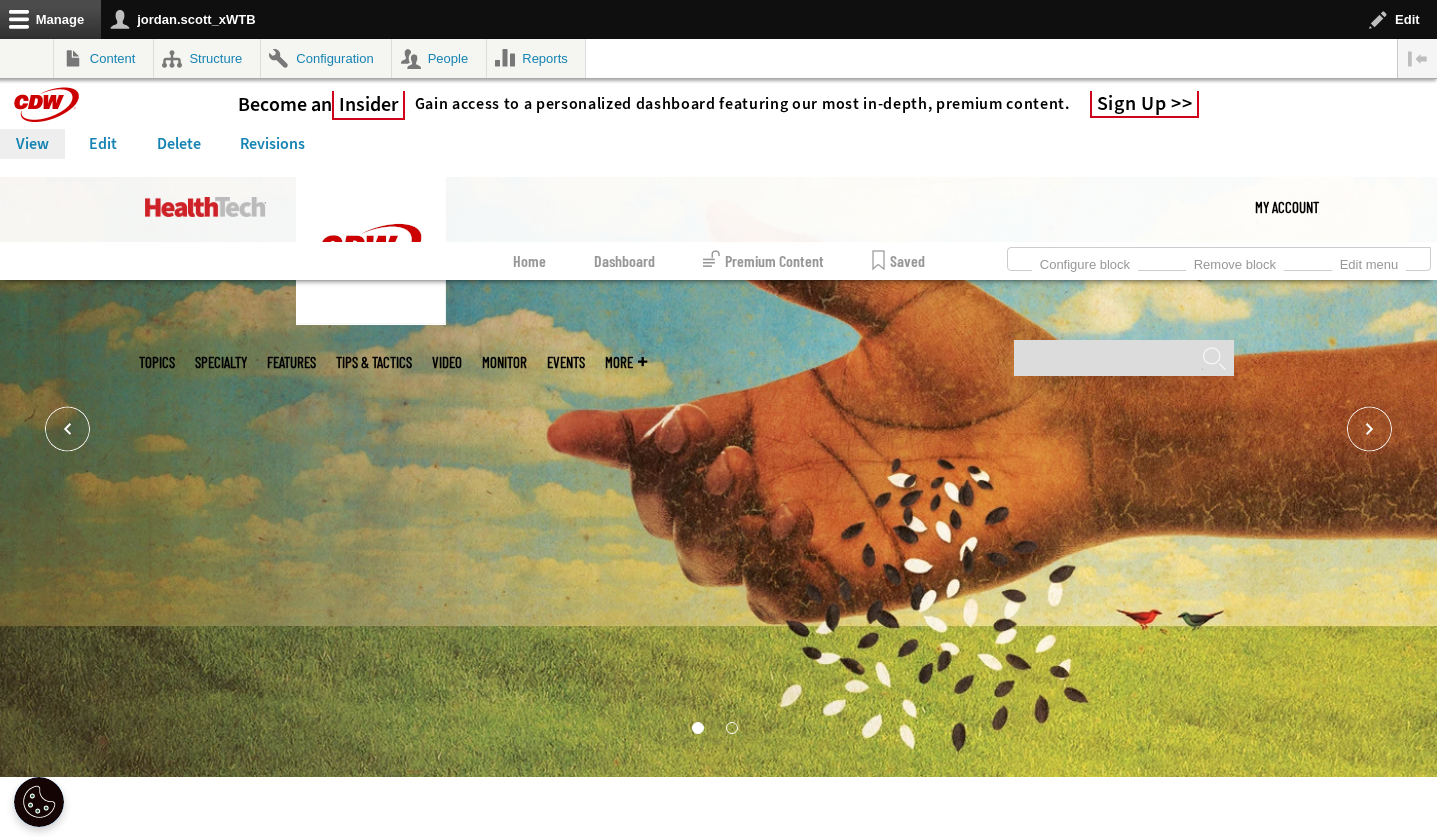 scroll, scrollTop: 0, scrollLeft: 0, axis: both 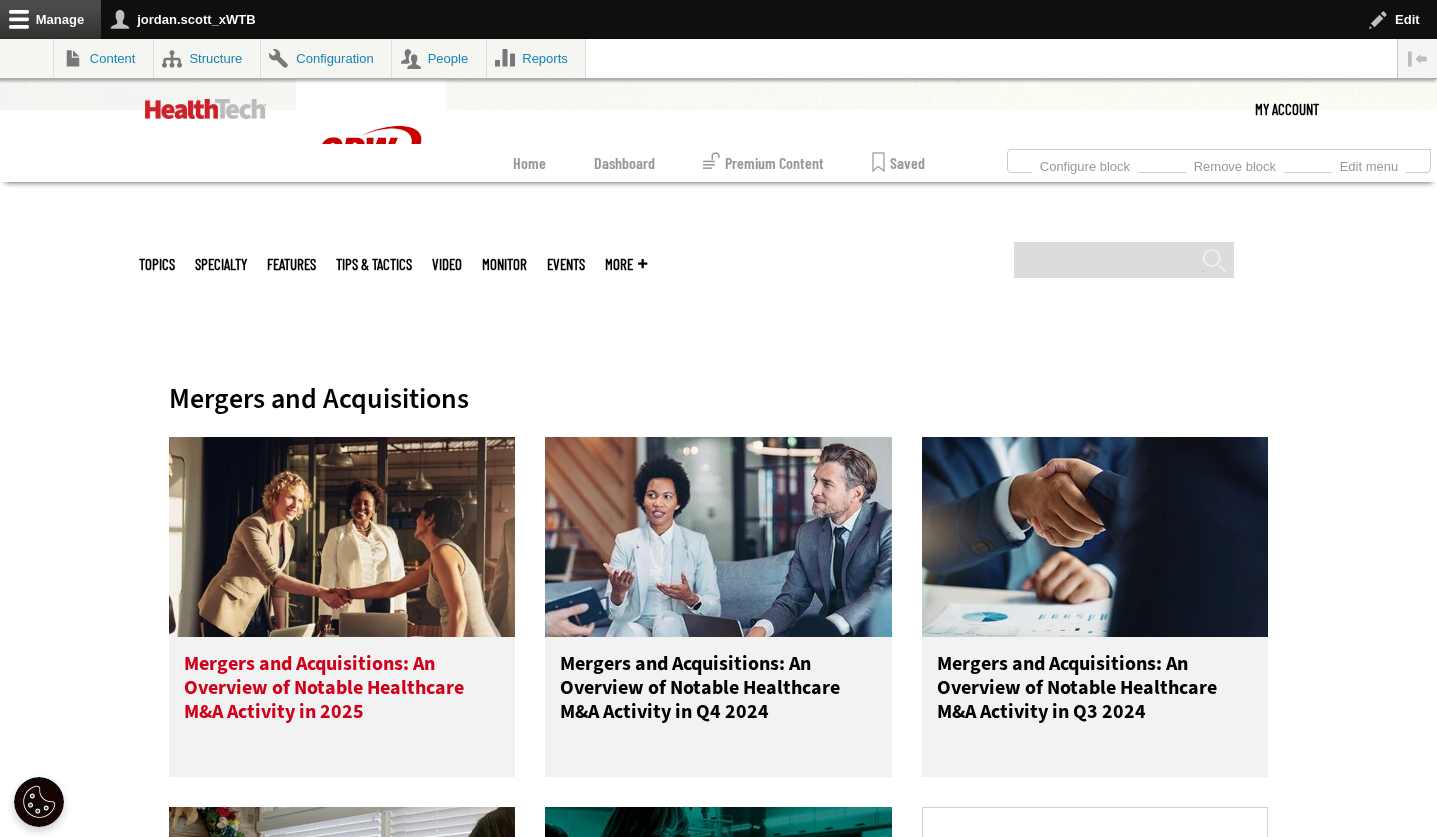 click on "Mergers and Acquisitions: An Overview of Notable Healthcare M&A Activity in 2025" at bounding box center [342, 692] 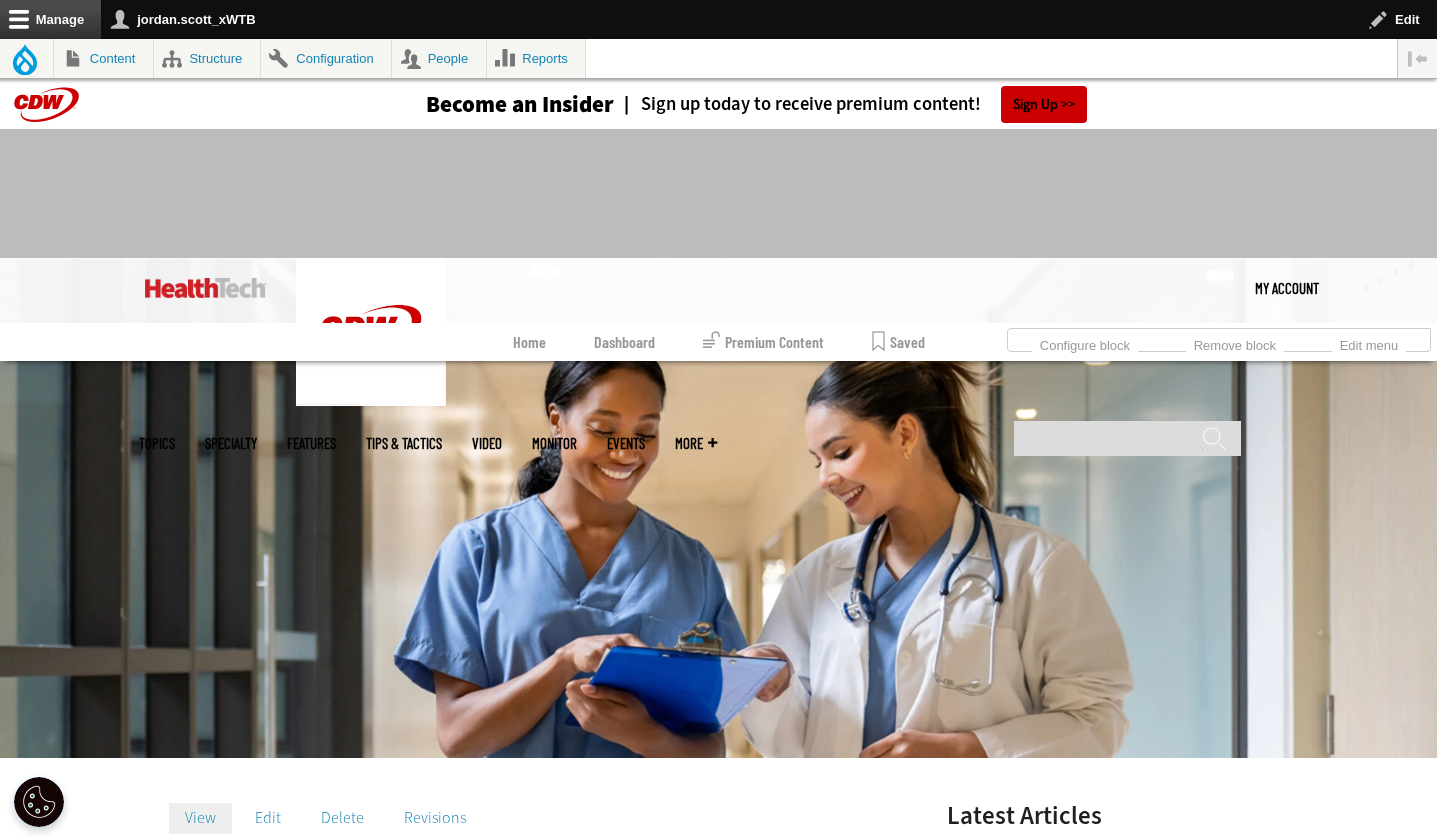 scroll, scrollTop: 0, scrollLeft: 0, axis: both 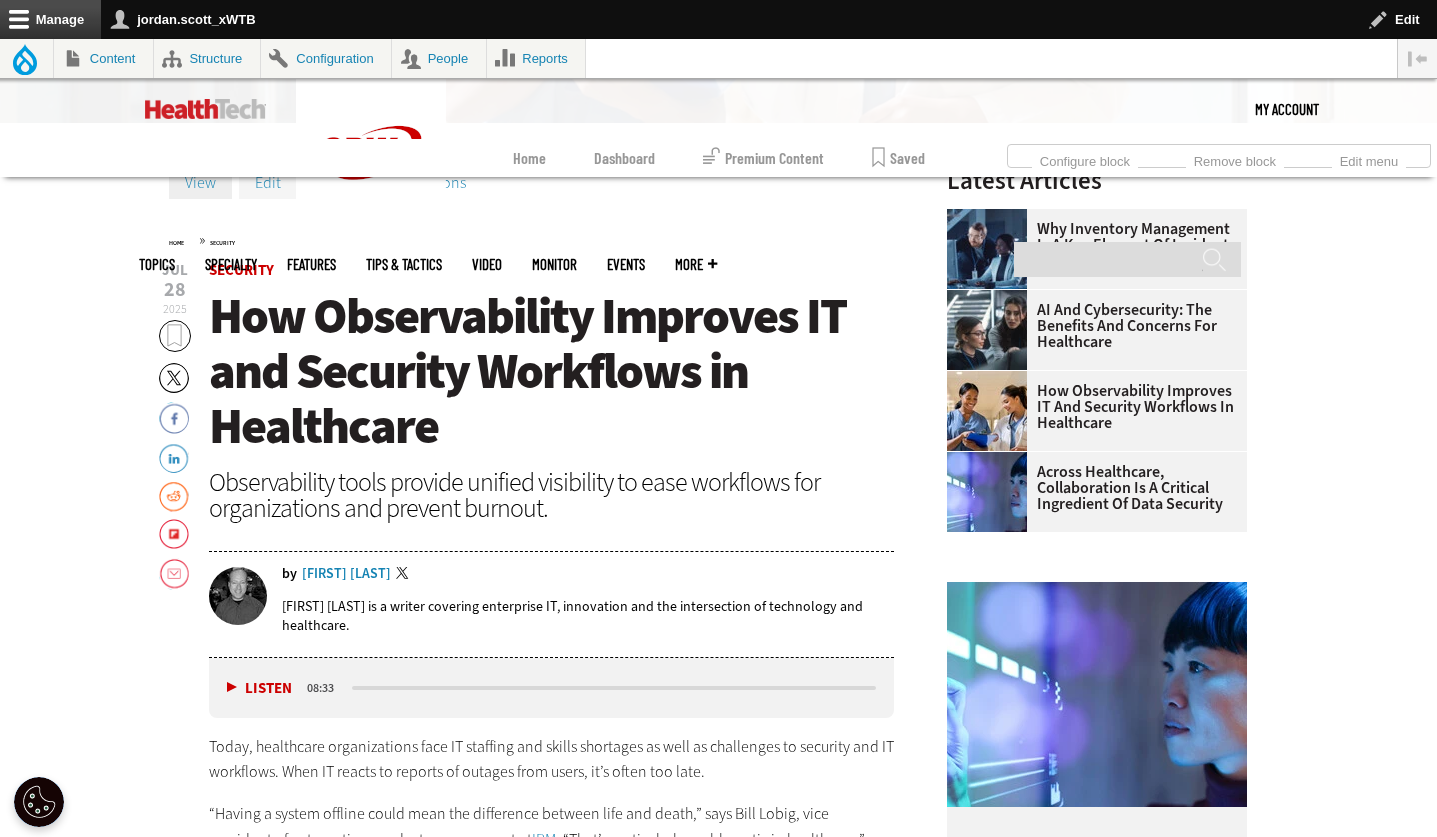 click on "Edit" at bounding box center (268, 183) 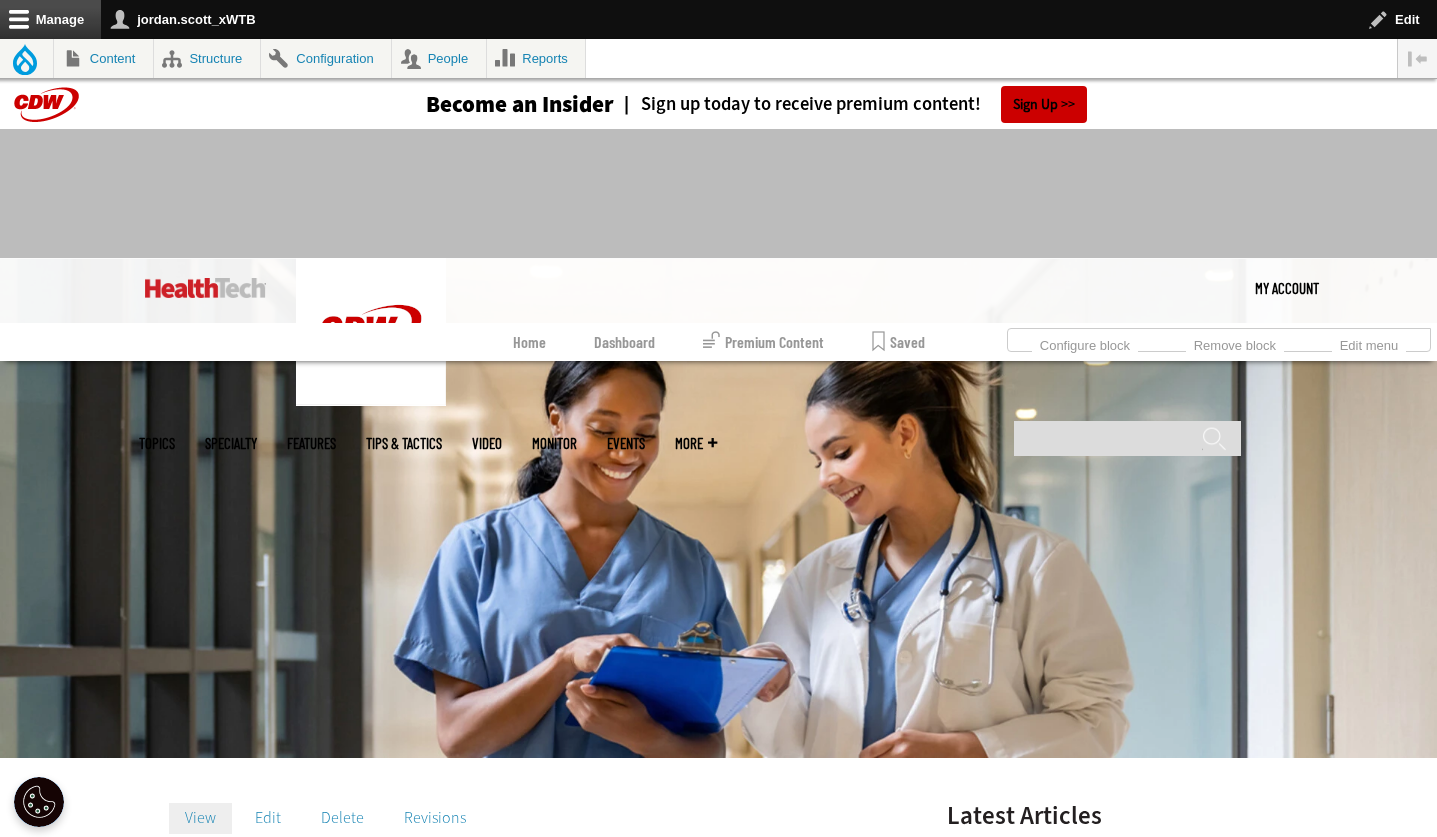 scroll, scrollTop: 0, scrollLeft: 0, axis: both 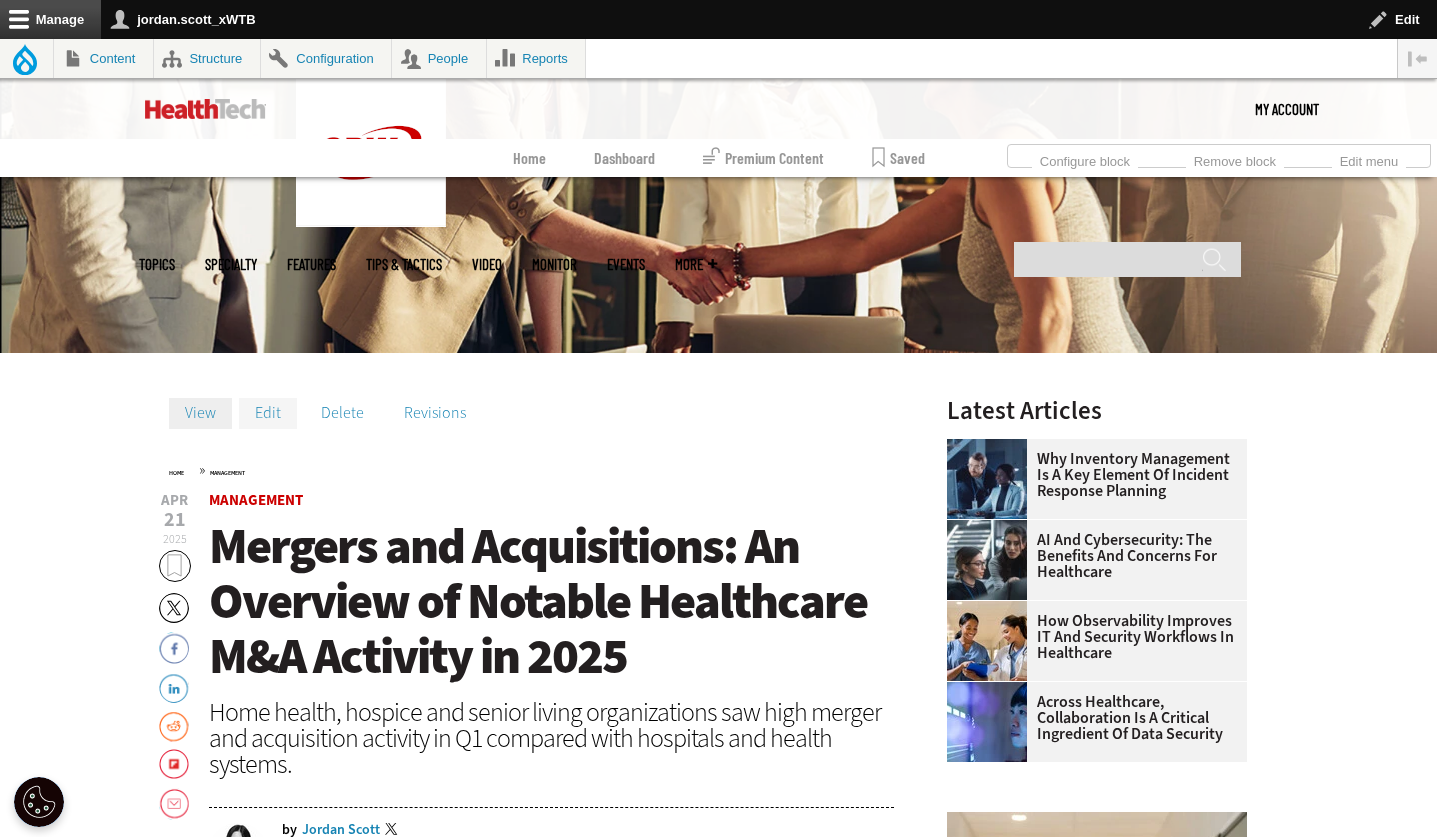 click on "Edit" at bounding box center (268, 413) 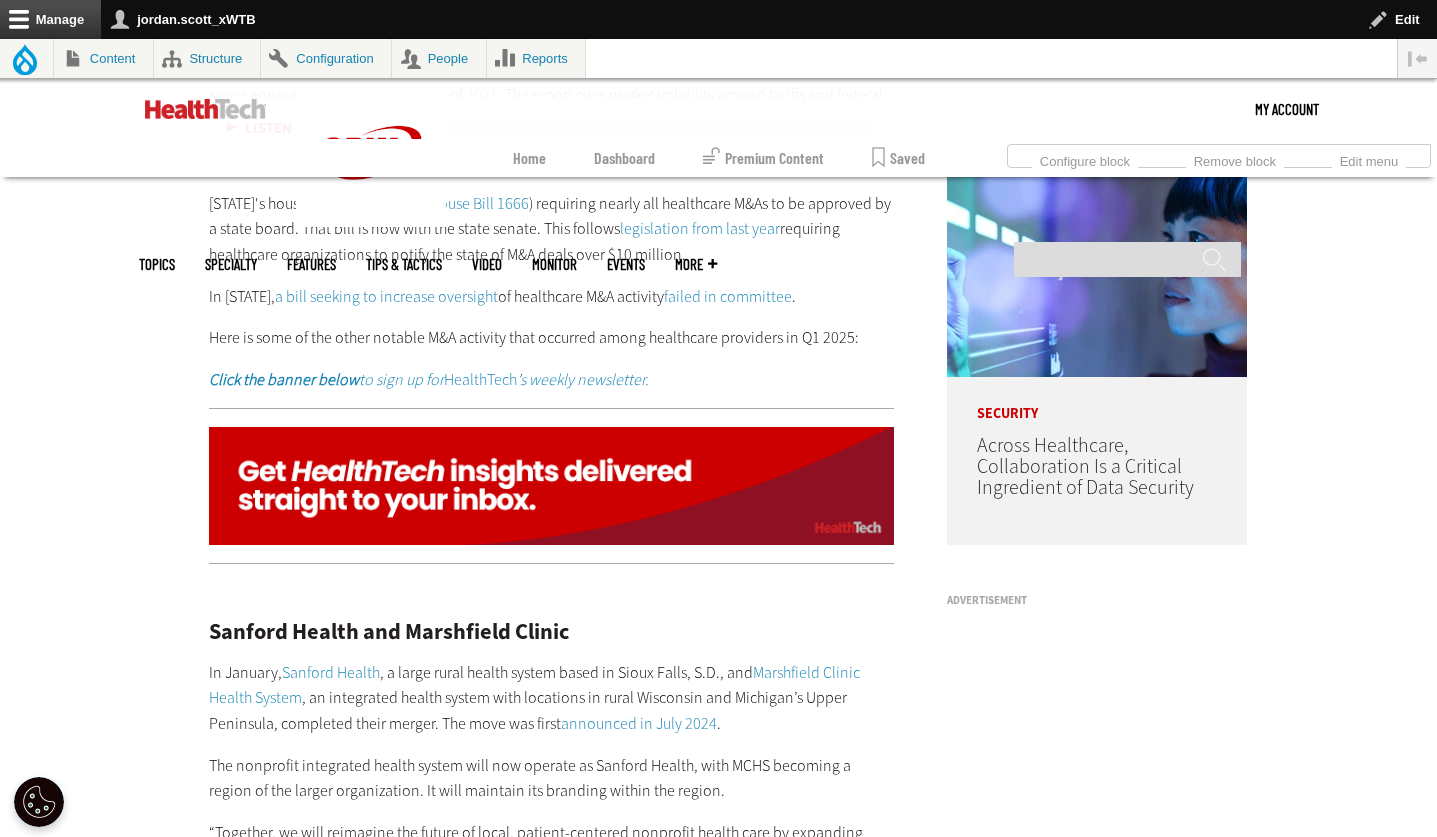 scroll, scrollTop: 1723, scrollLeft: 0, axis: vertical 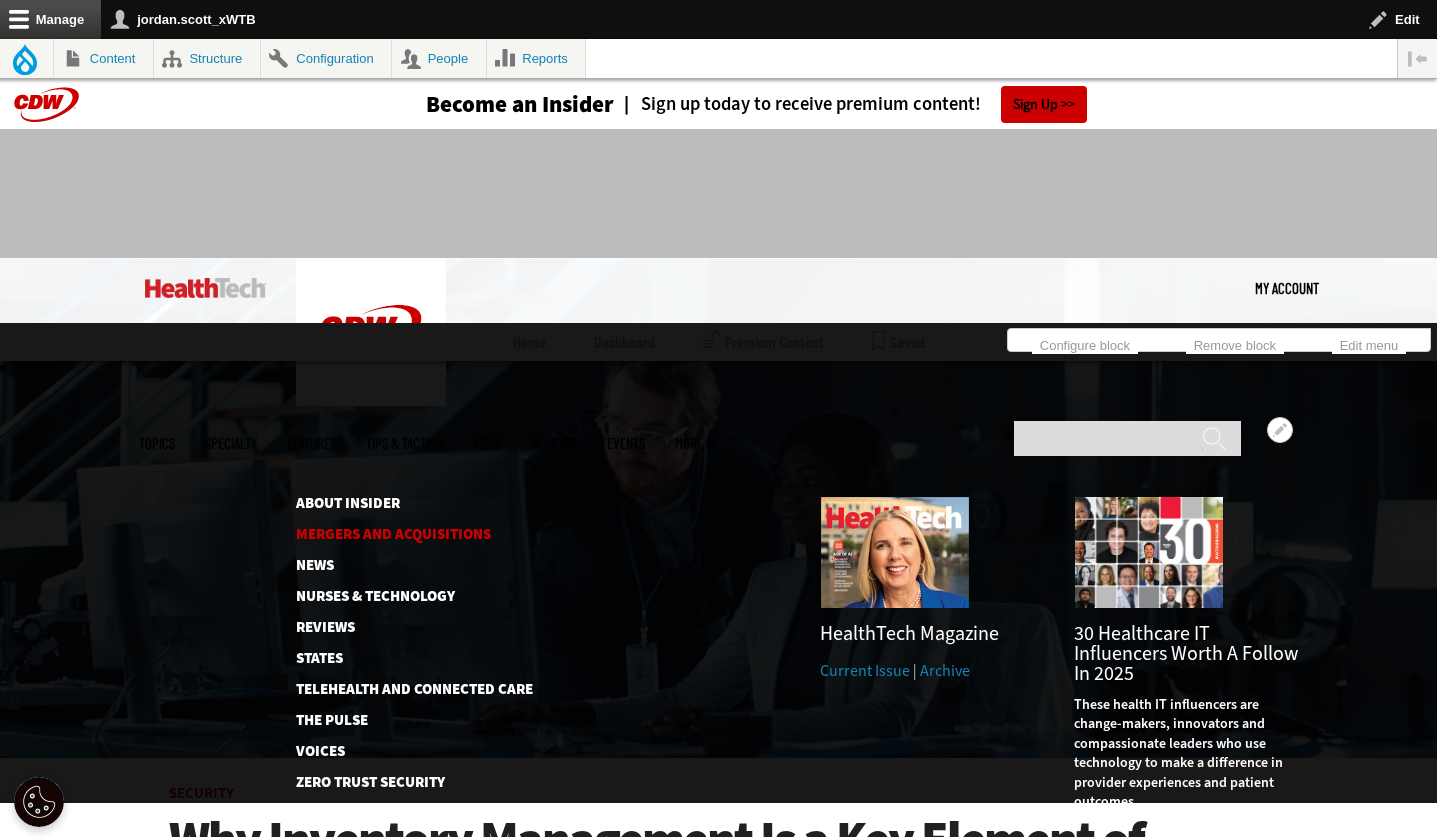click on "Mergers and Acquisitions" at bounding box center (398, 534) 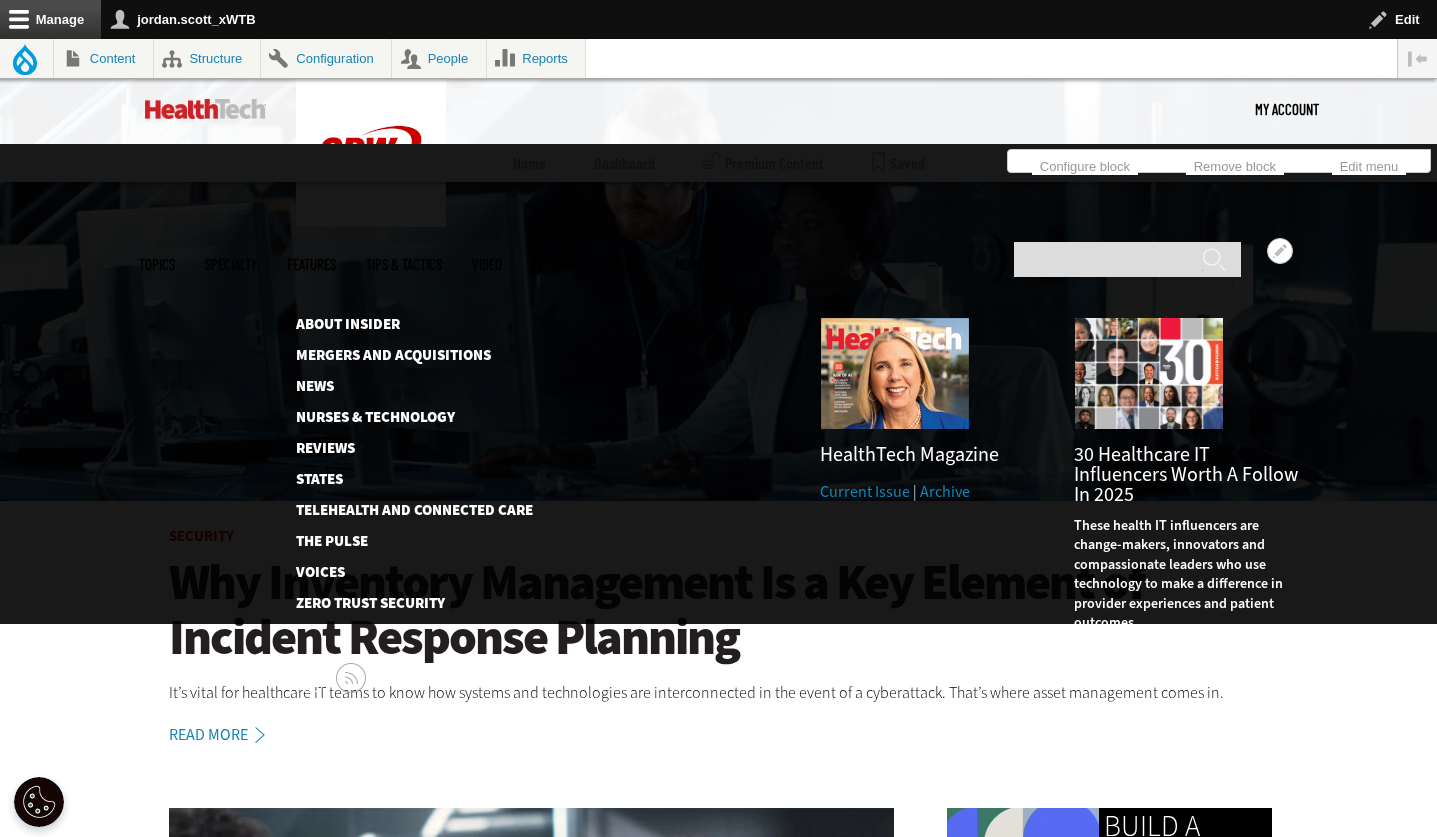 scroll, scrollTop: 277, scrollLeft: 0, axis: vertical 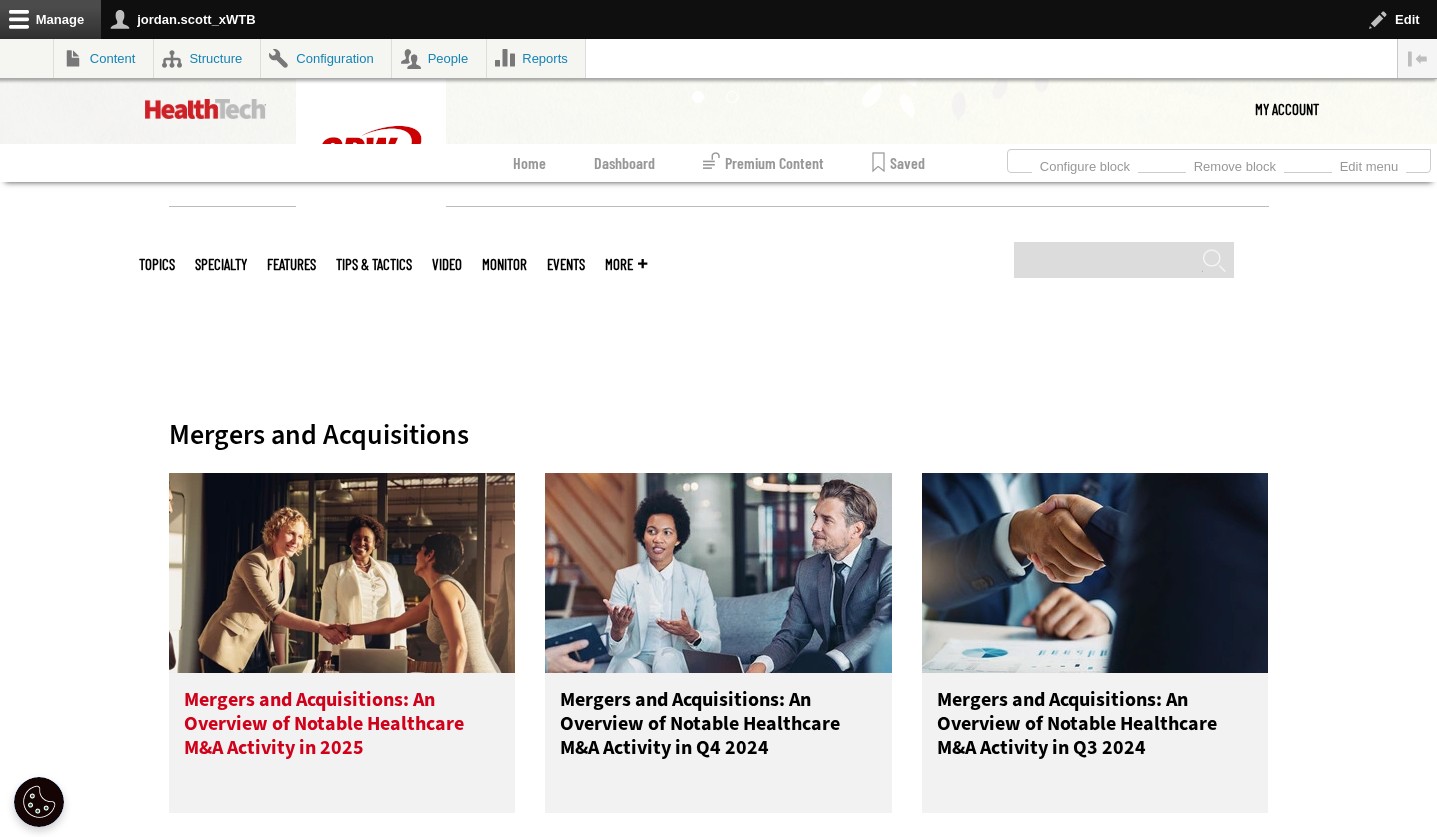 click on "Mergers and Acquisitions: An Overview of Notable Healthcare M&A Activity in 2025" at bounding box center [342, 728] 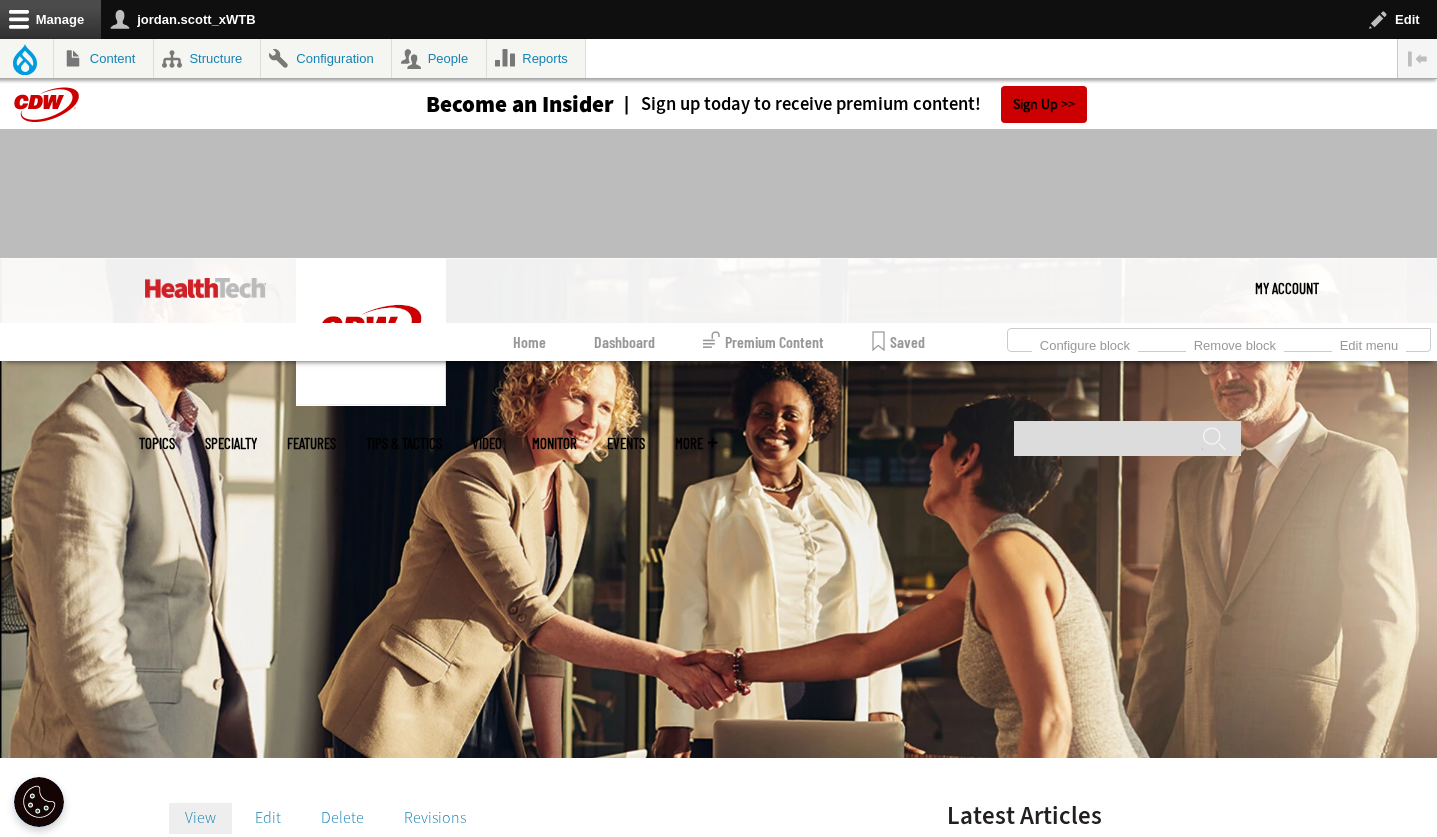 scroll, scrollTop: 0, scrollLeft: 0, axis: both 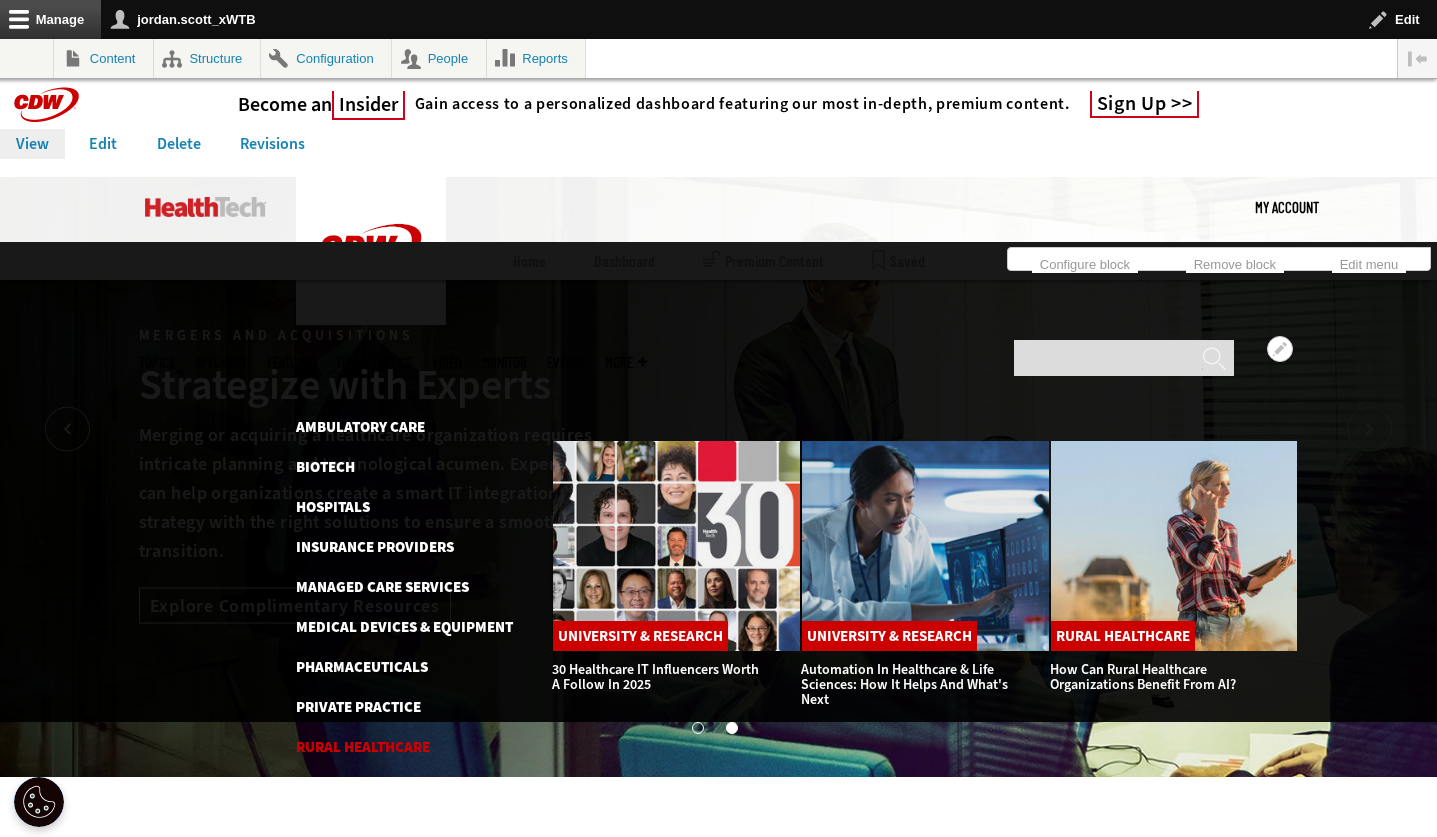 click on "Rural Healthcare" at bounding box center (363, 747) 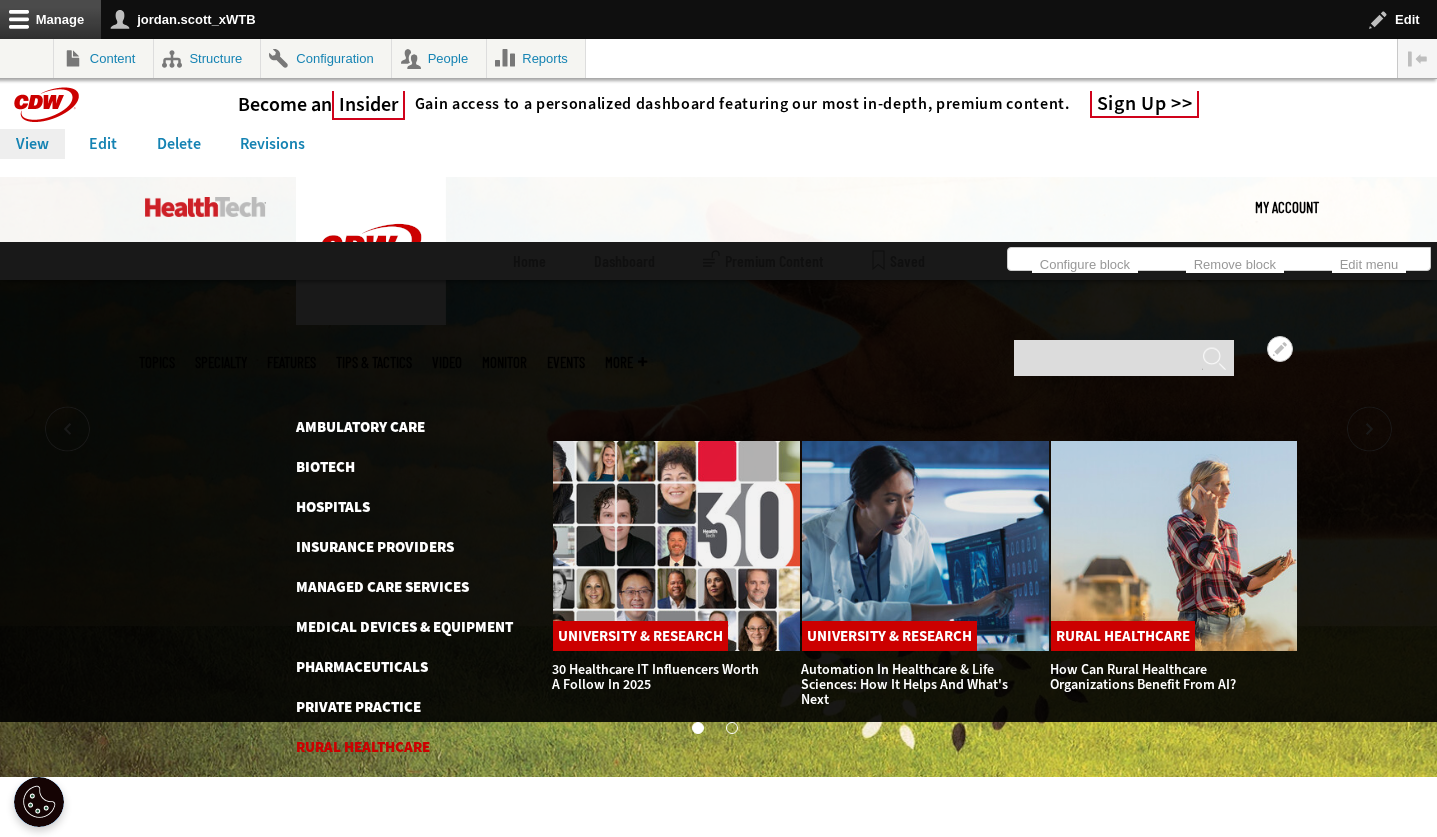 click on "Rural Healthcare" at bounding box center (363, 747) 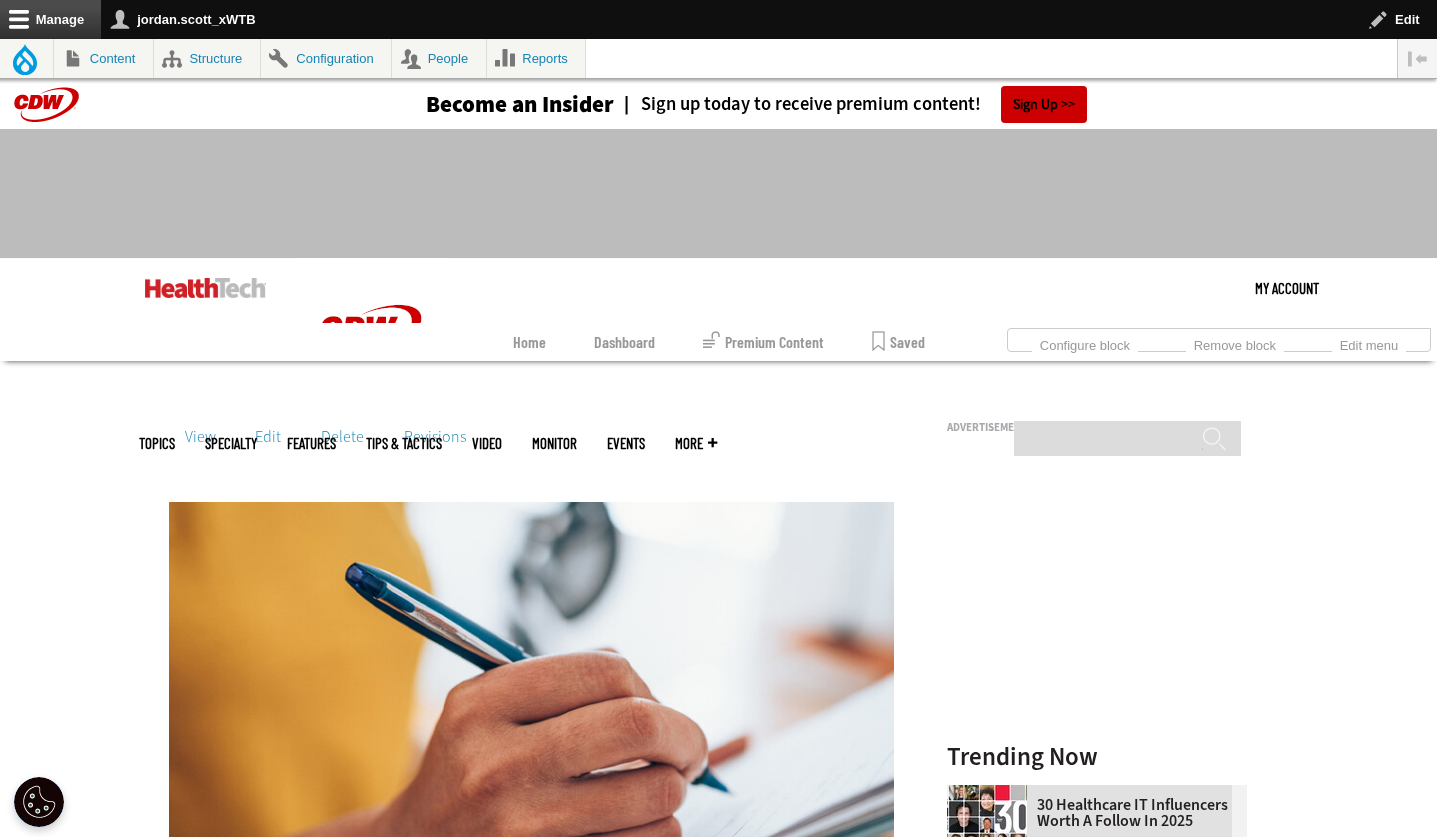 scroll, scrollTop: 0, scrollLeft: 0, axis: both 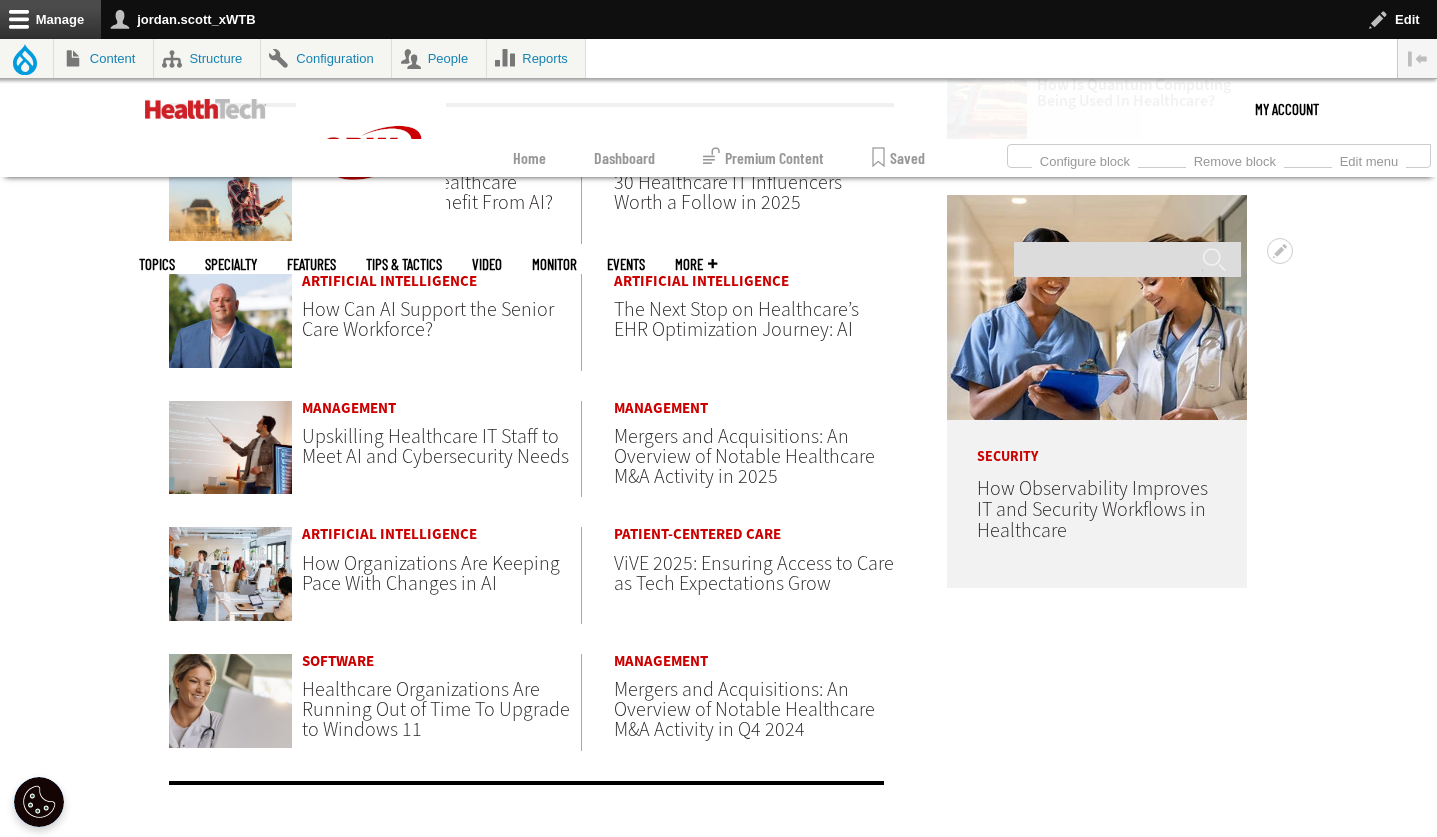 click on "Features" at bounding box center (311, 264) 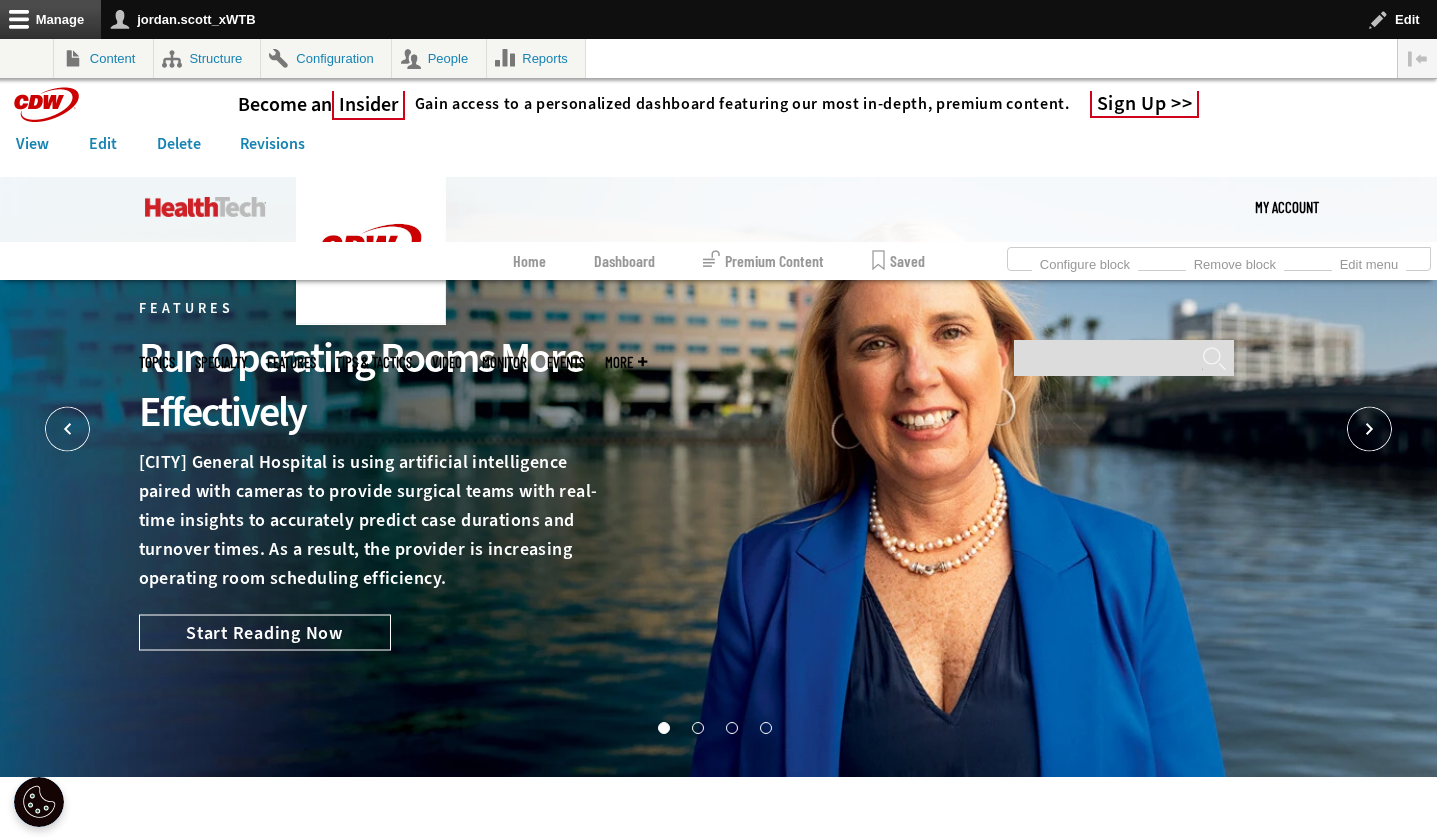 scroll, scrollTop: 0, scrollLeft: 0, axis: both 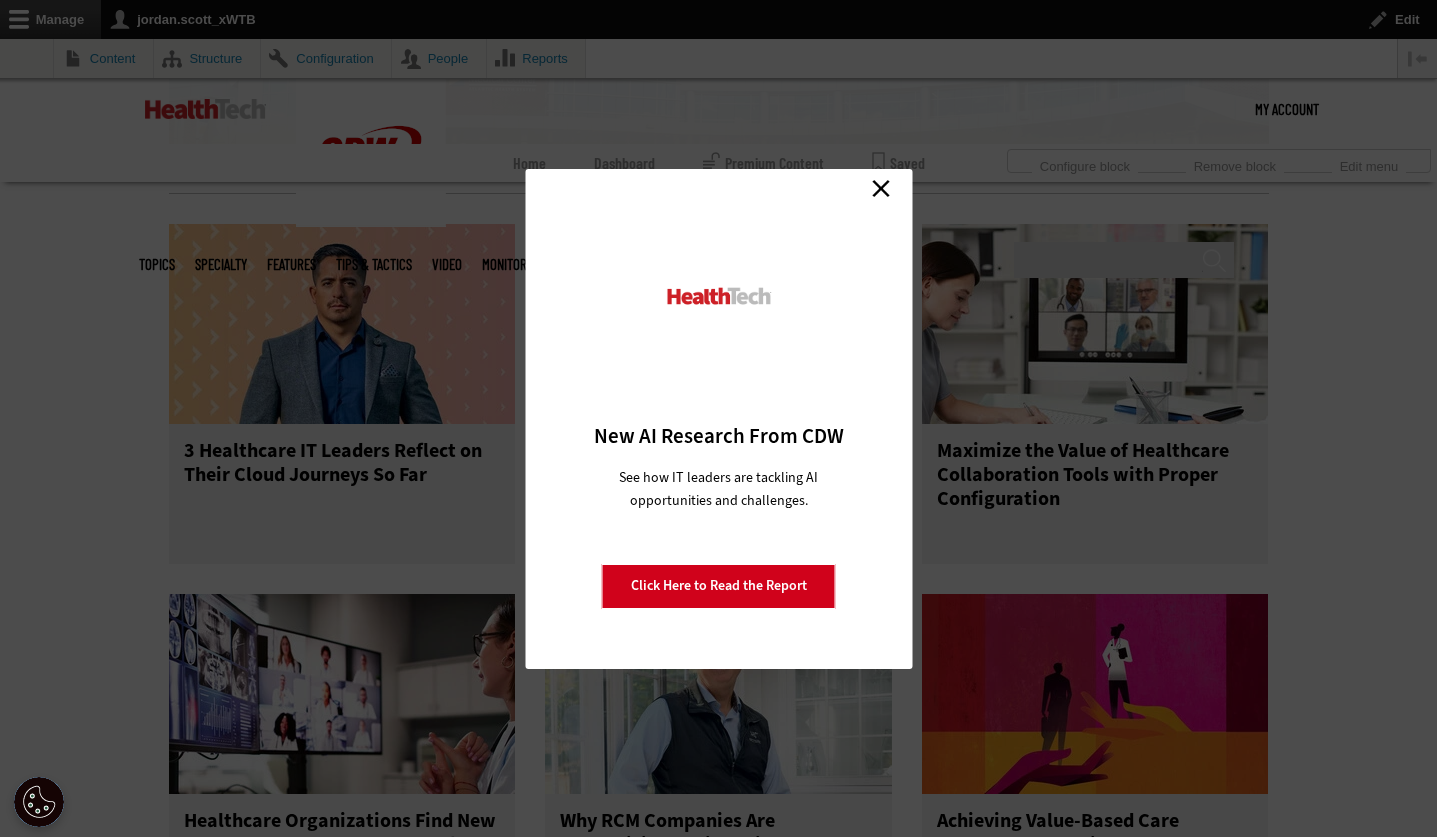 click on "Close" at bounding box center (881, 189) 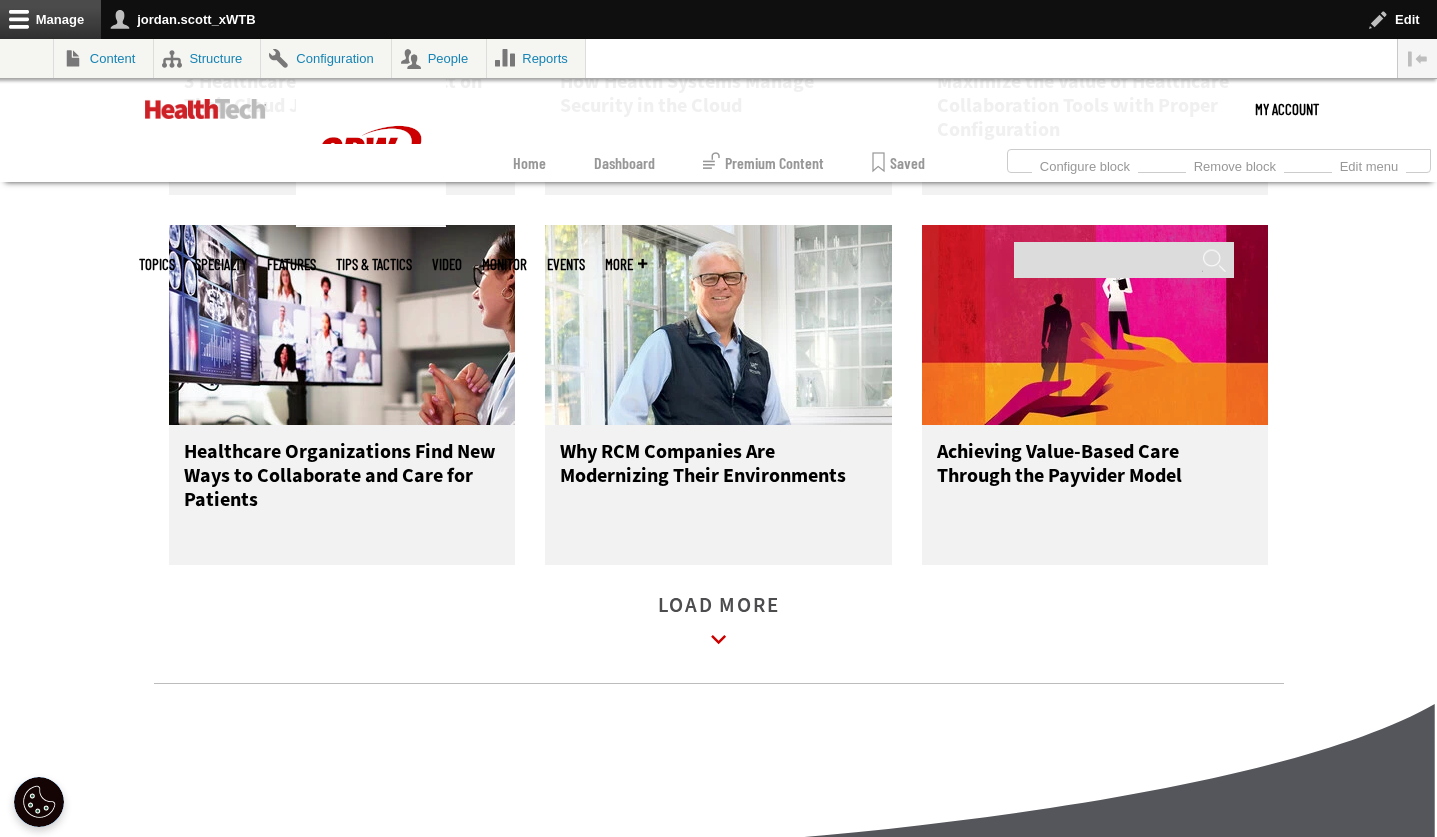 scroll, scrollTop: 2894, scrollLeft: 0, axis: vertical 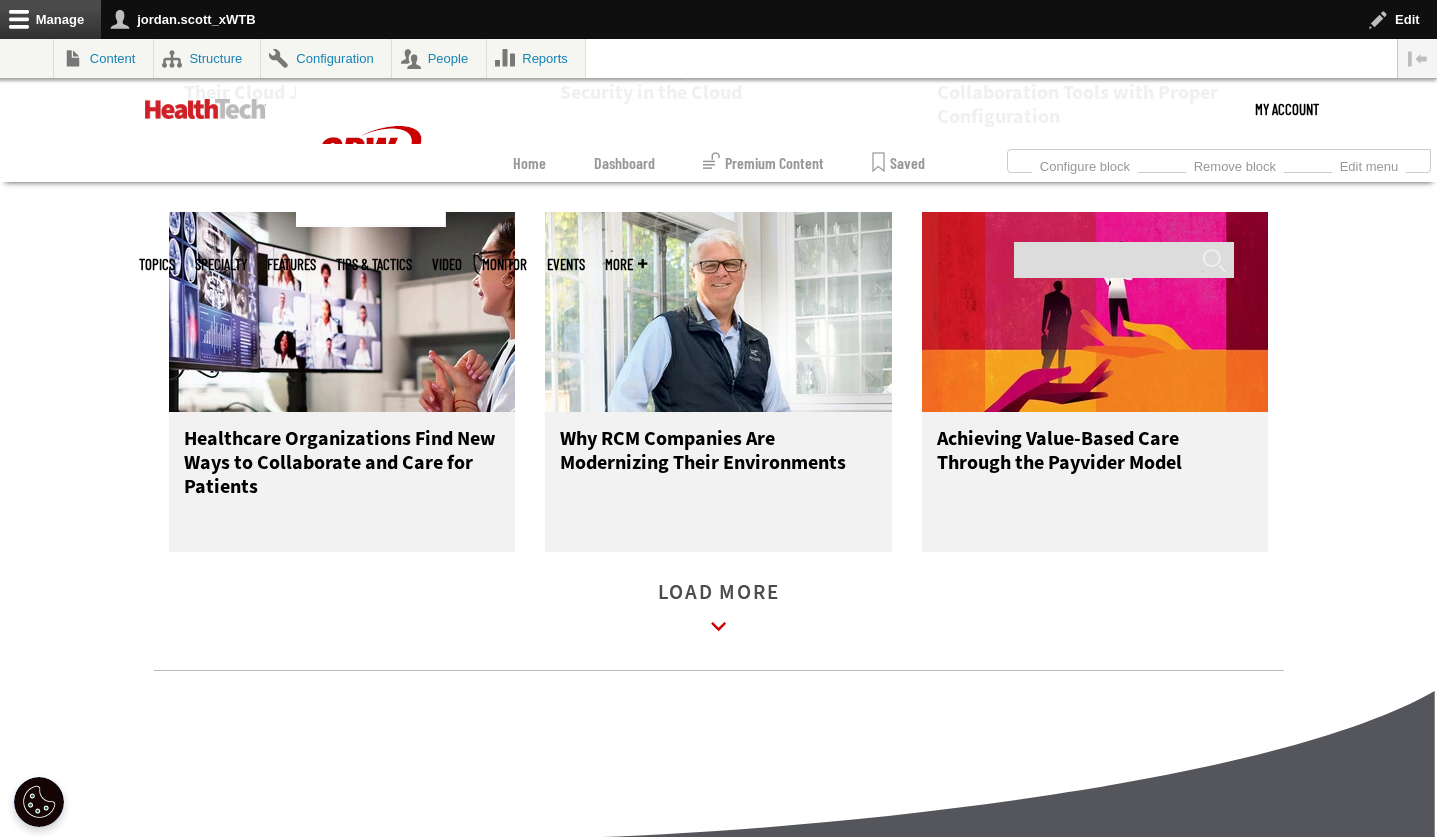 click on "Load More" at bounding box center (719, 612) 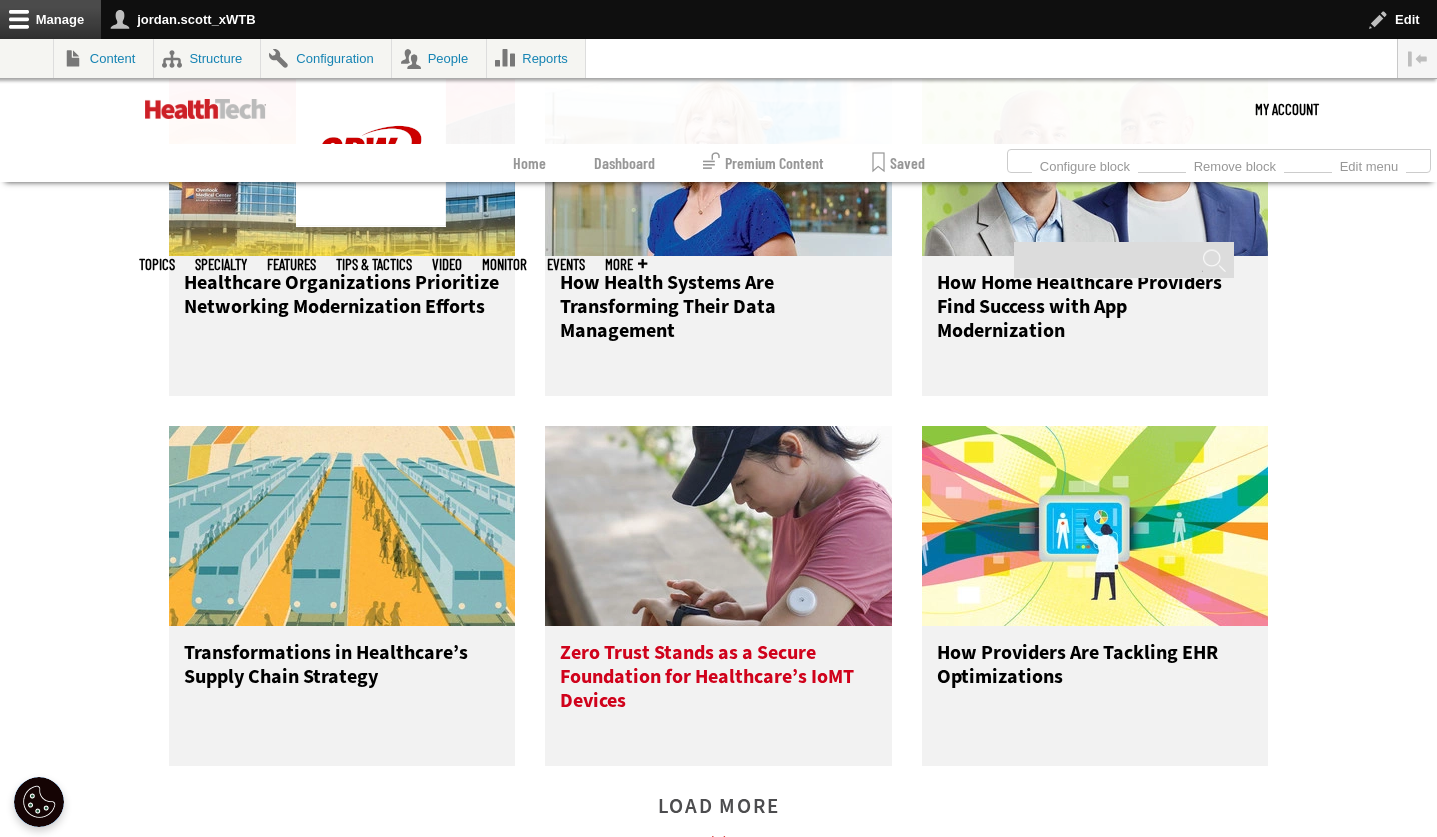 scroll, scrollTop: 3906, scrollLeft: 0, axis: vertical 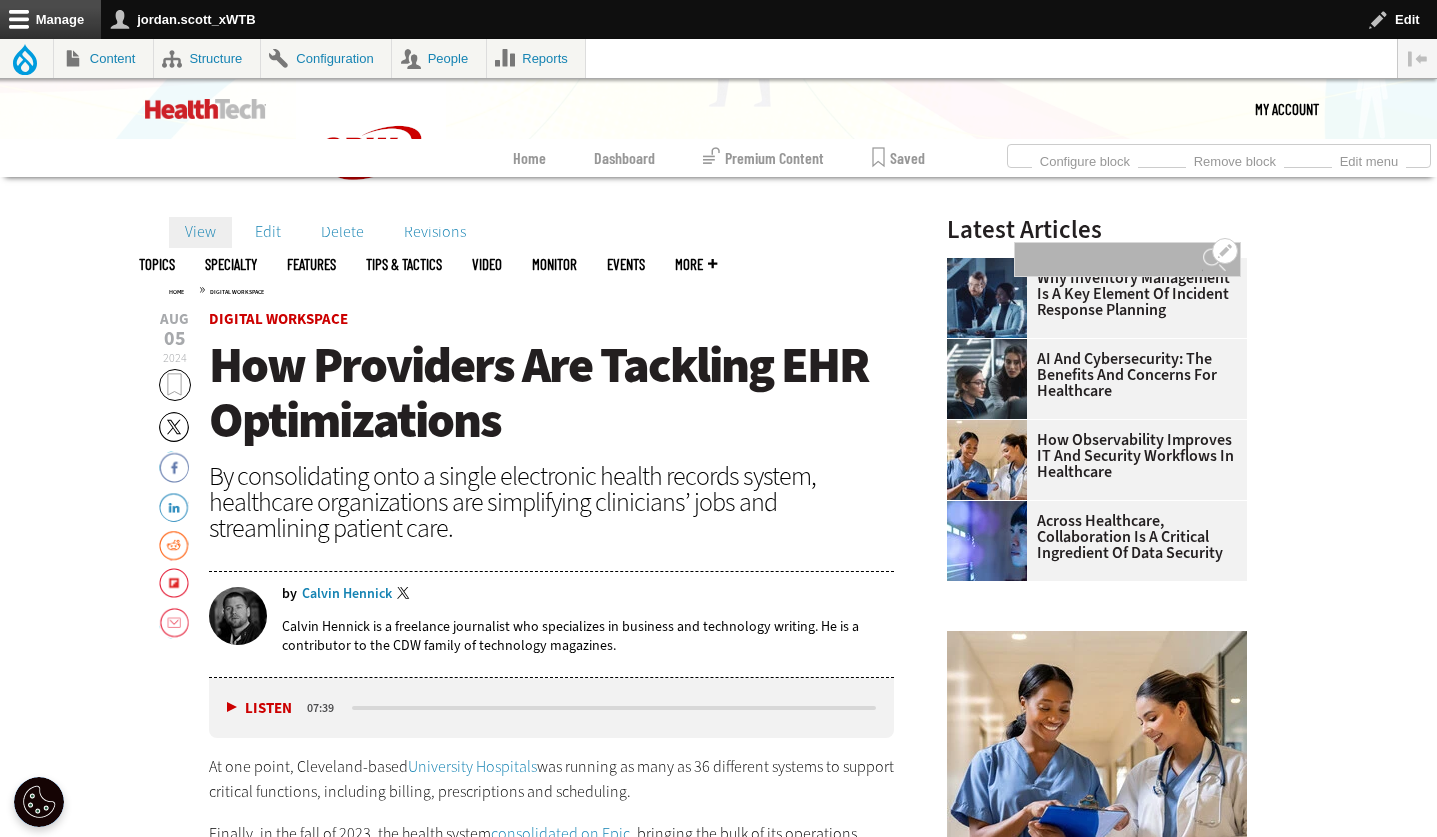 click on "Search" at bounding box center [1127, 259] 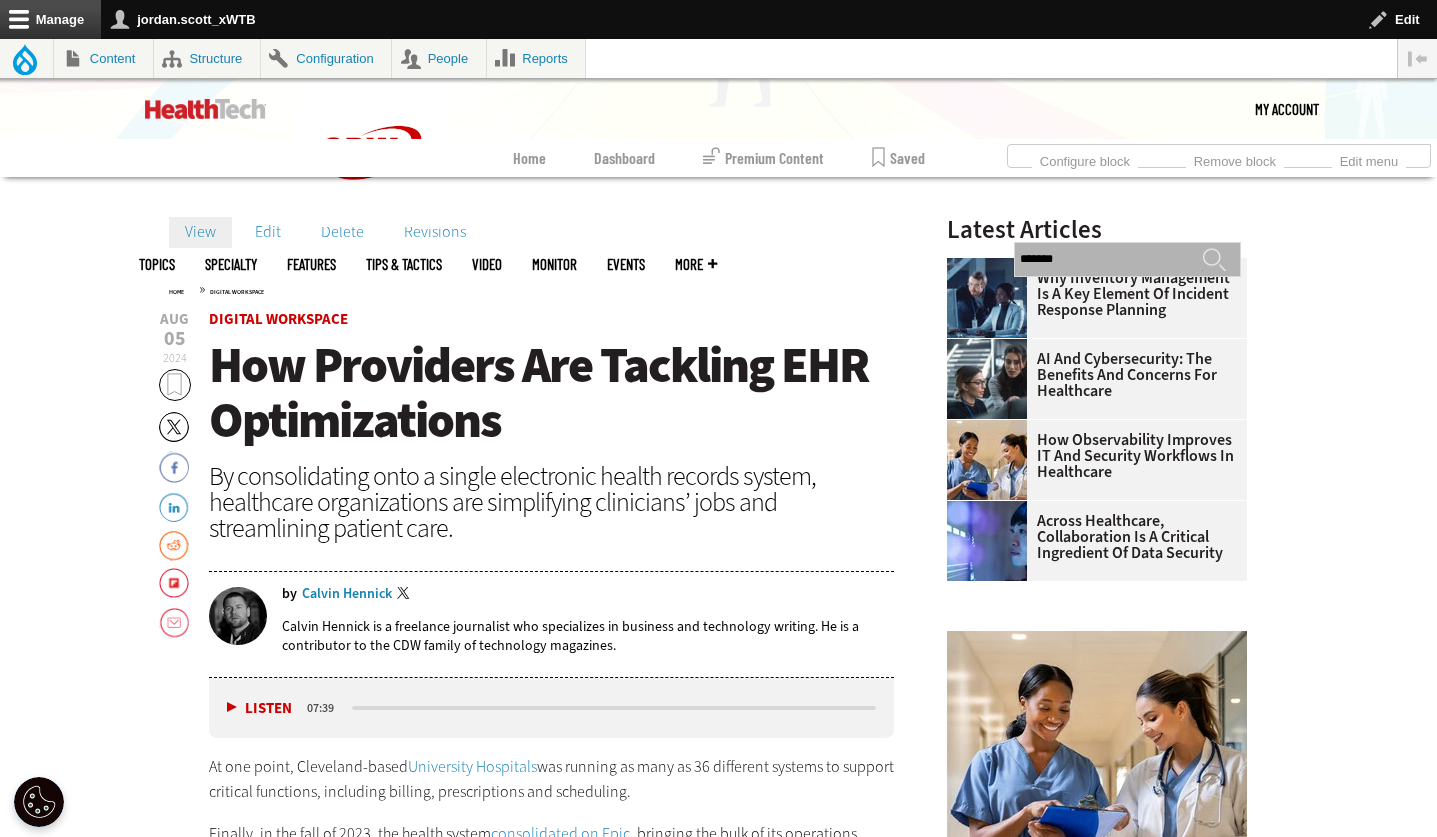 type on "**********" 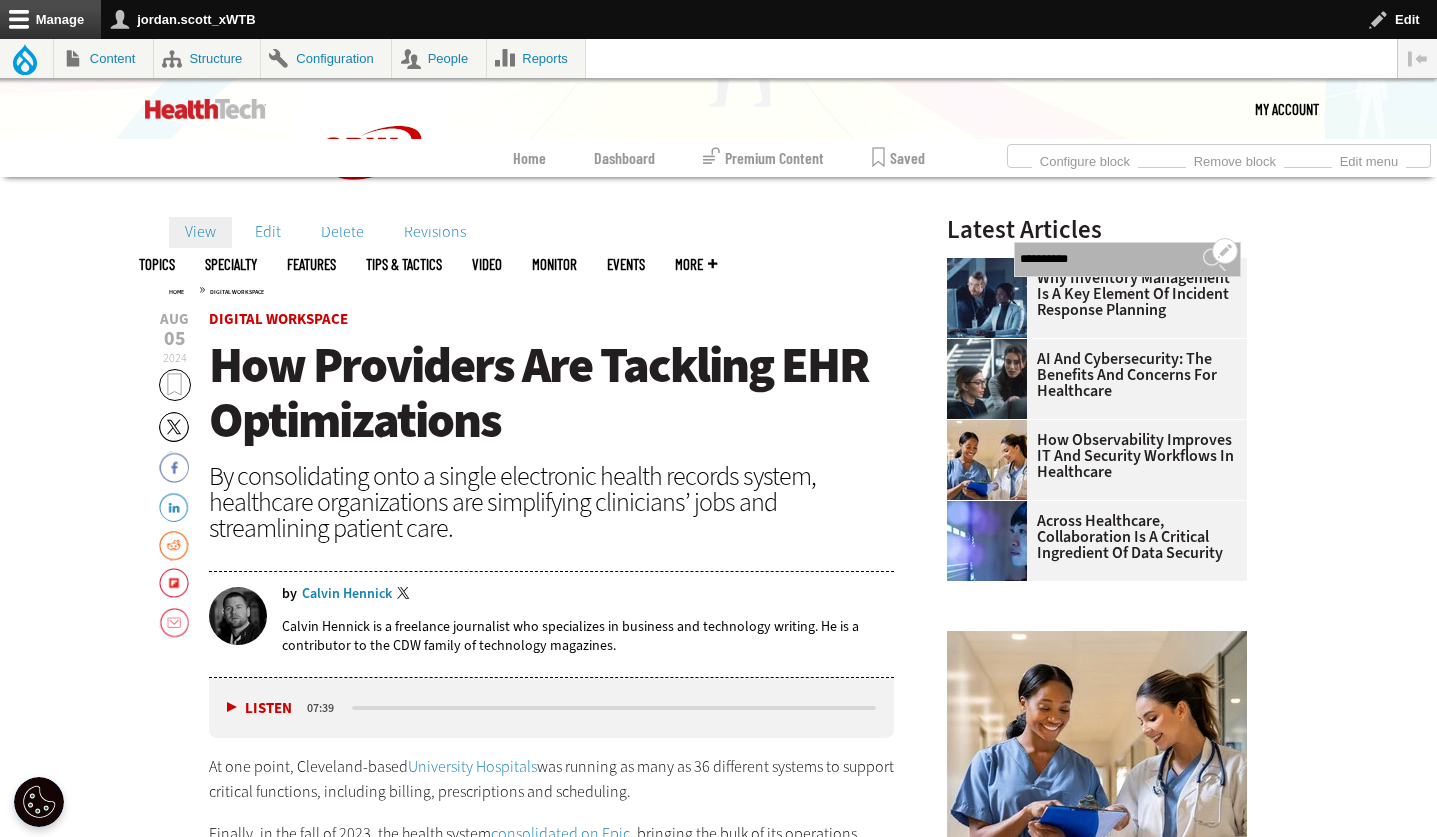 click on "**********" at bounding box center (1127, 259) 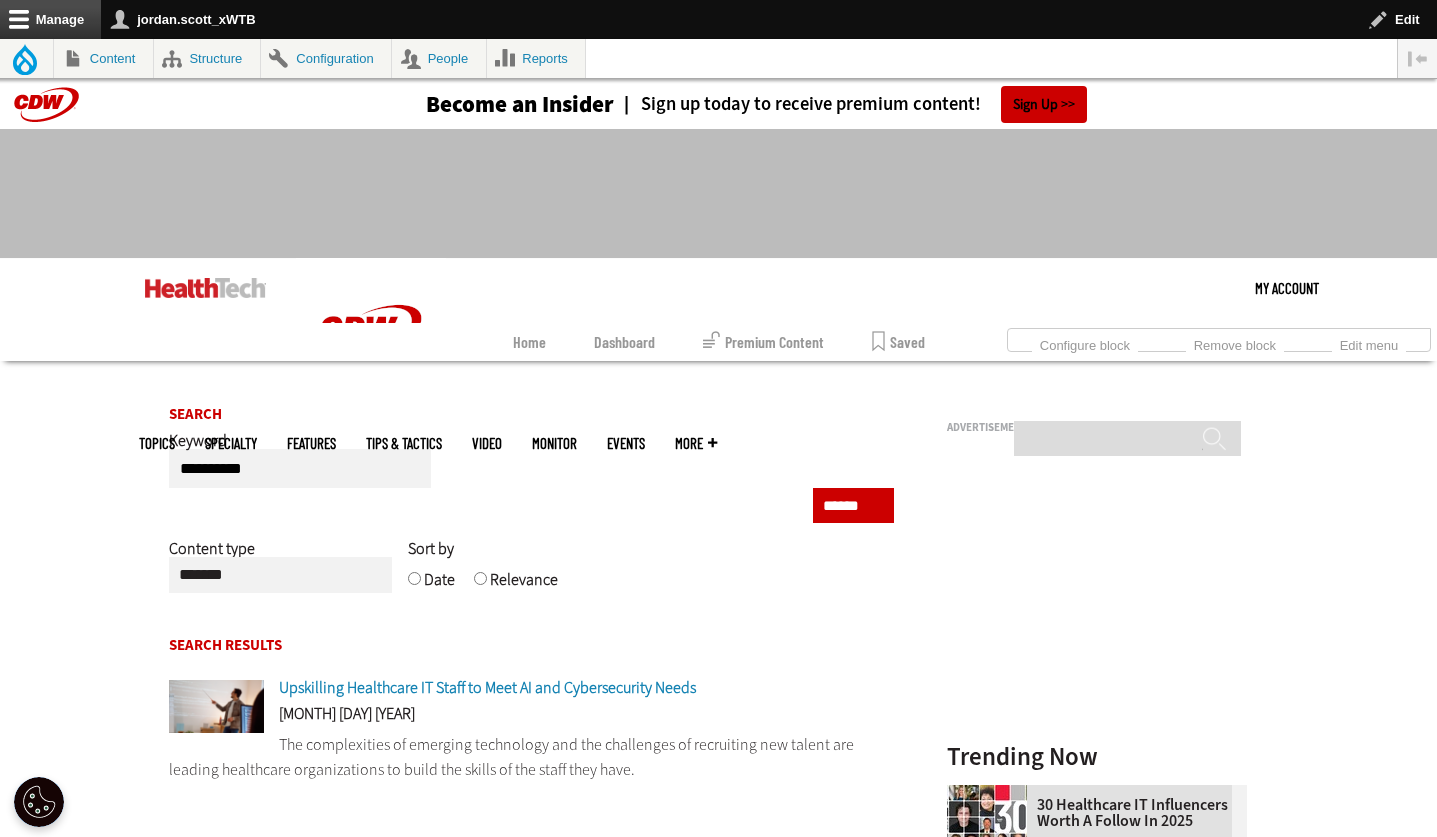 scroll, scrollTop: 0, scrollLeft: 0, axis: both 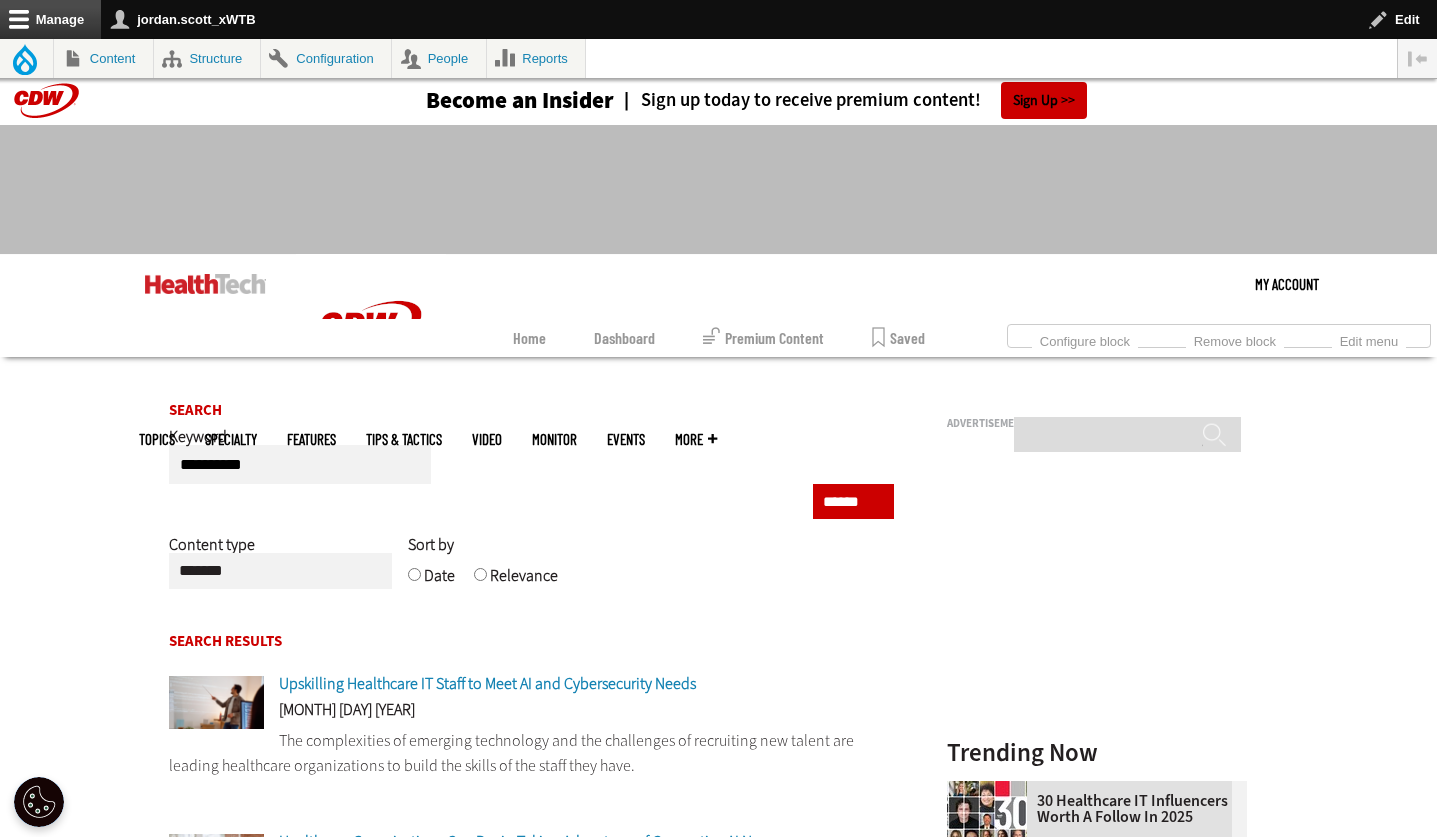 click on "Upskilling Healthcare IT Staff to Meet AI and Cybersecurity Needs" at bounding box center (487, 683) 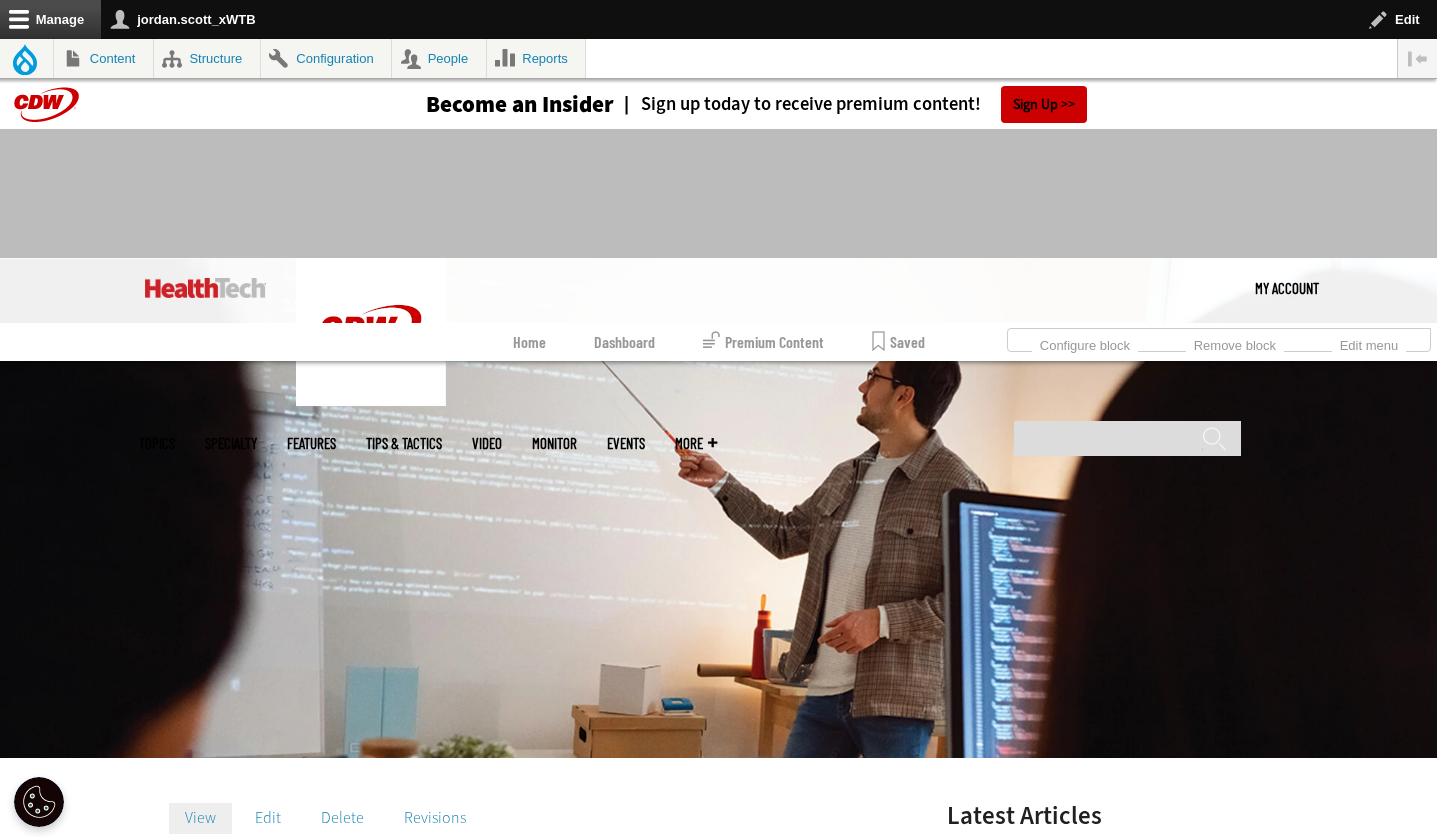 scroll, scrollTop: 0, scrollLeft: 0, axis: both 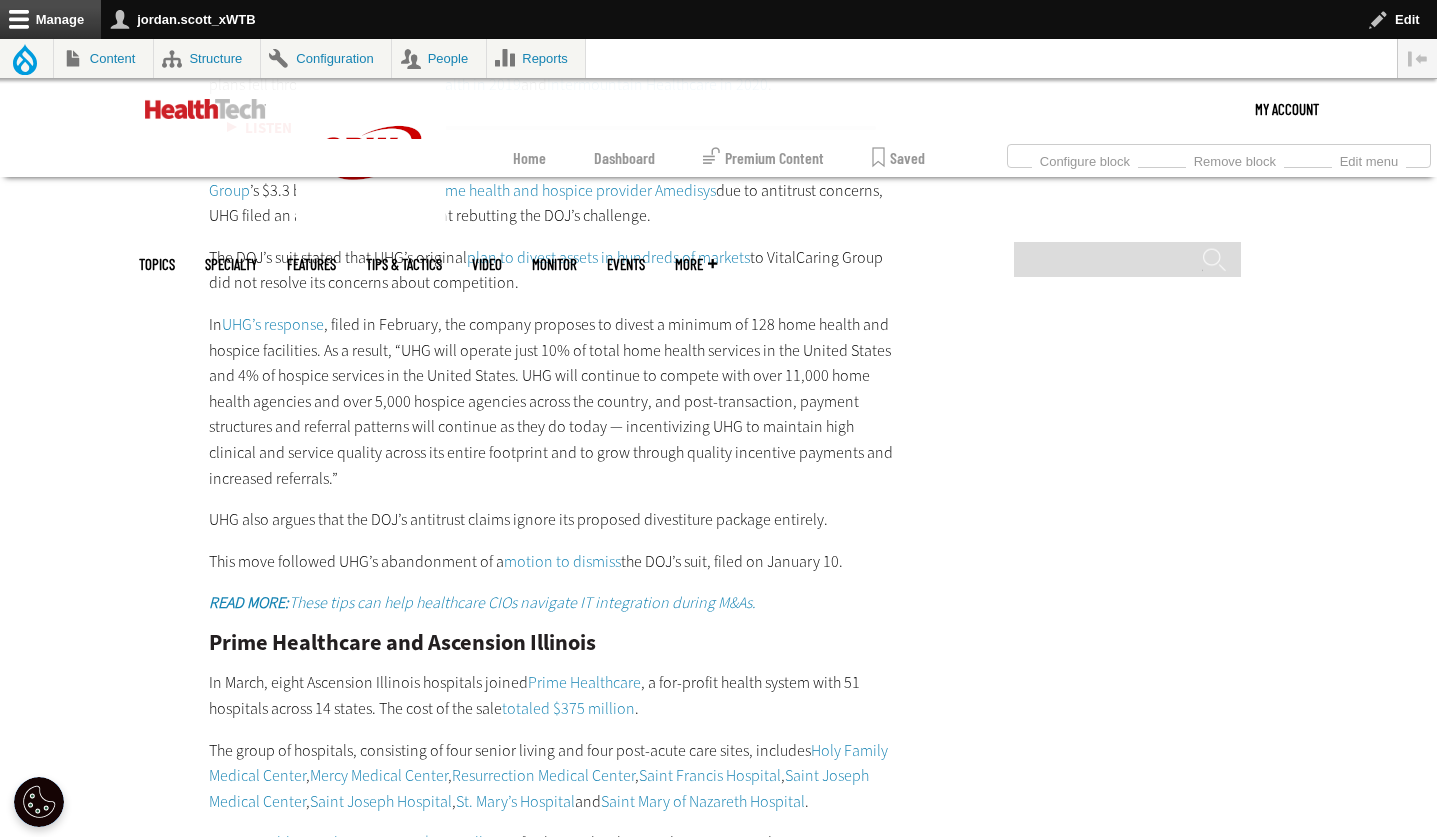 click on "READ MORE:  These tips can help healthcare CIOs navigate IT integration during M&As." at bounding box center (482, 602) 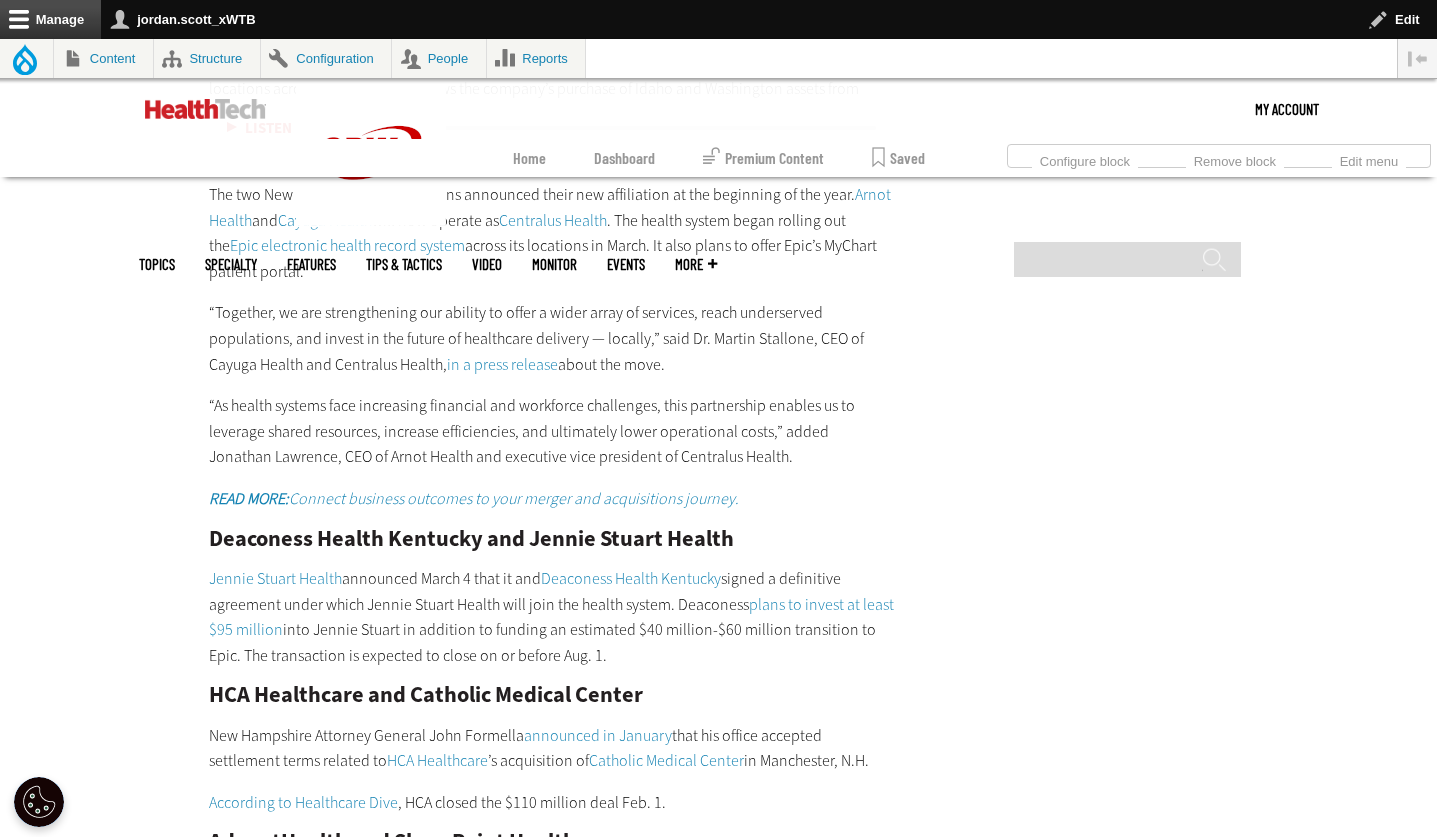 scroll, scrollTop: 9760, scrollLeft: 0, axis: vertical 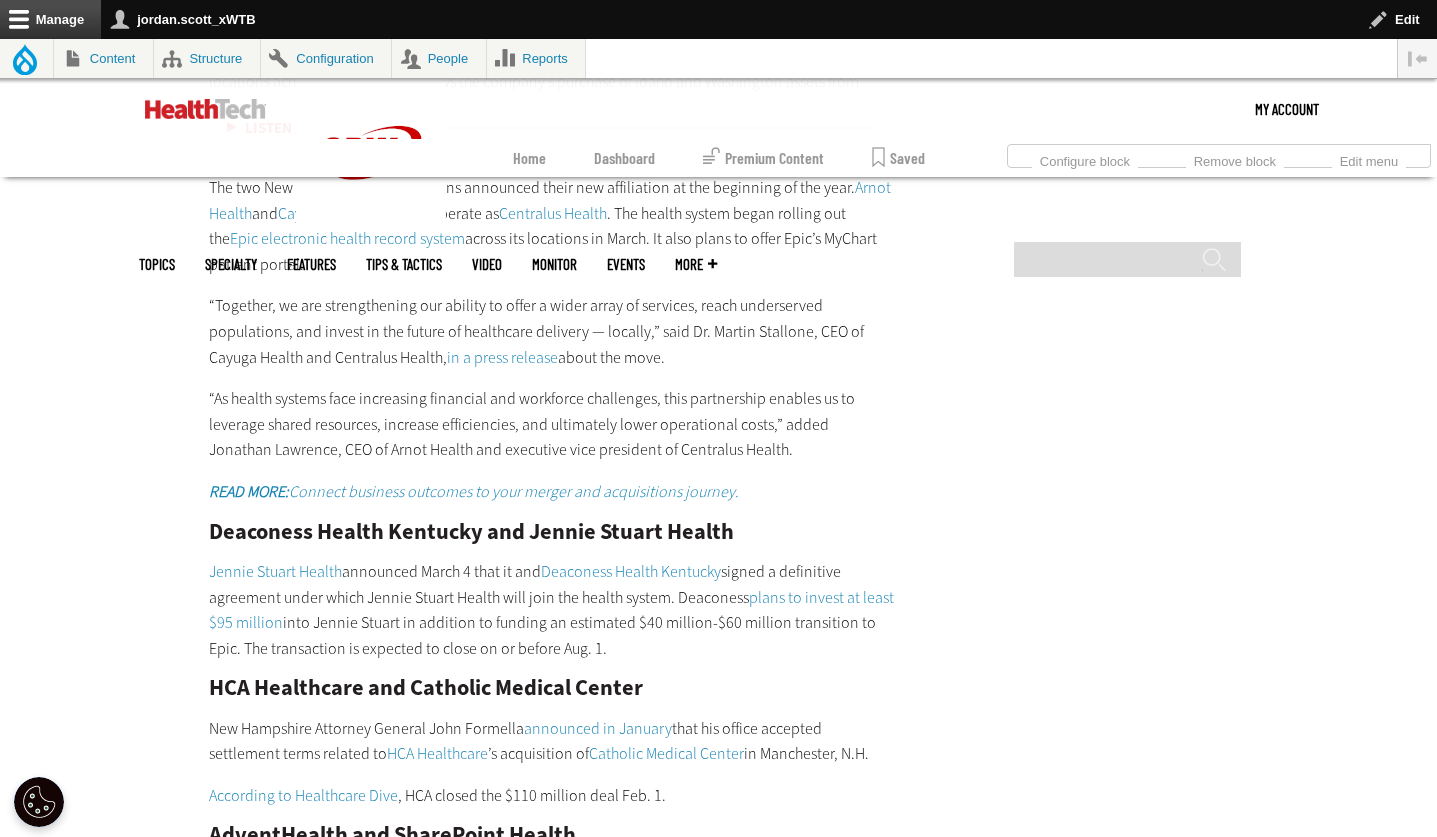 click on "READ MORE:  Connect business outcomes to your merger and acquisitions journey." at bounding box center [474, 491] 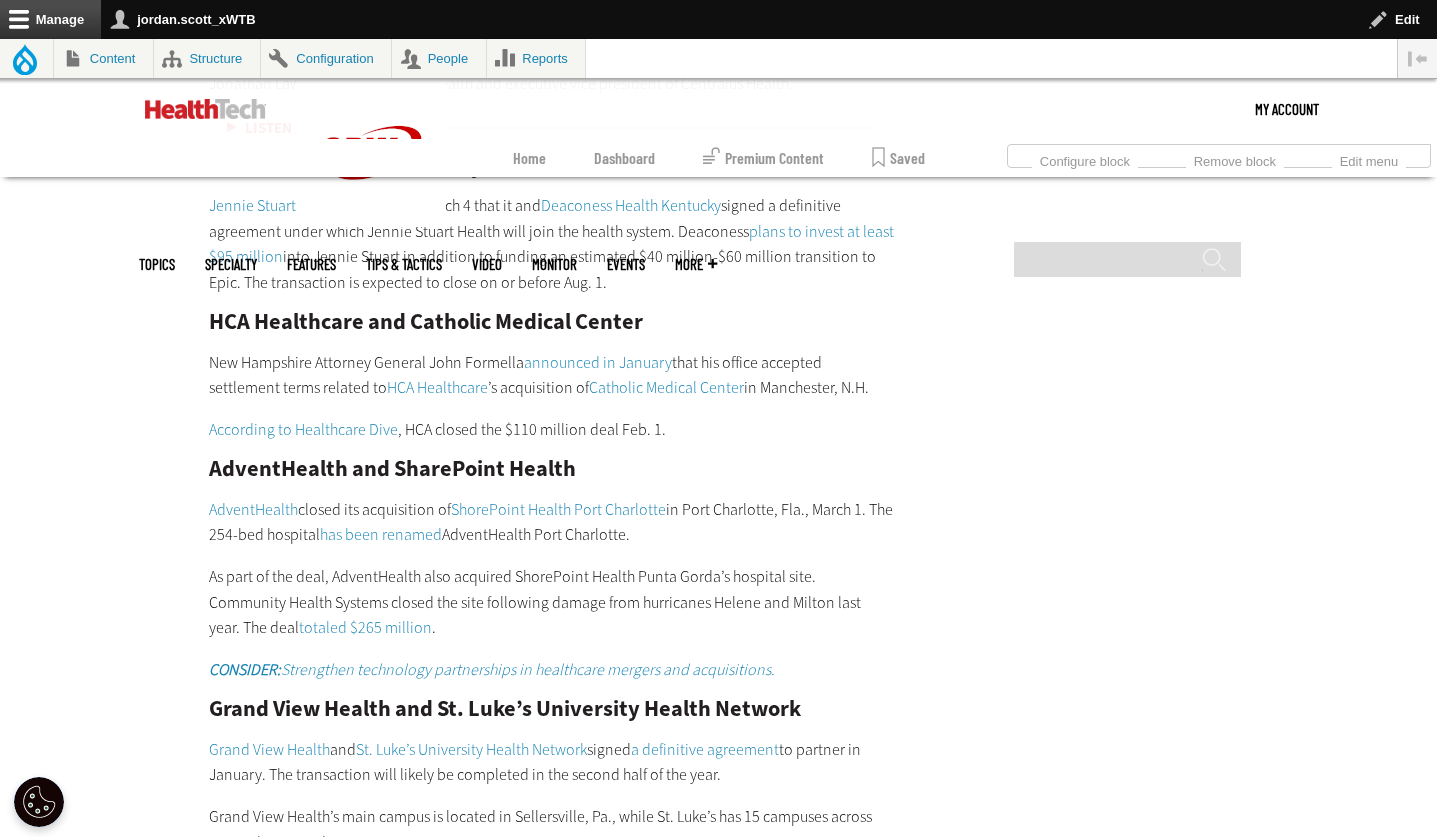 scroll, scrollTop: 10127, scrollLeft: 0, axis: vertical 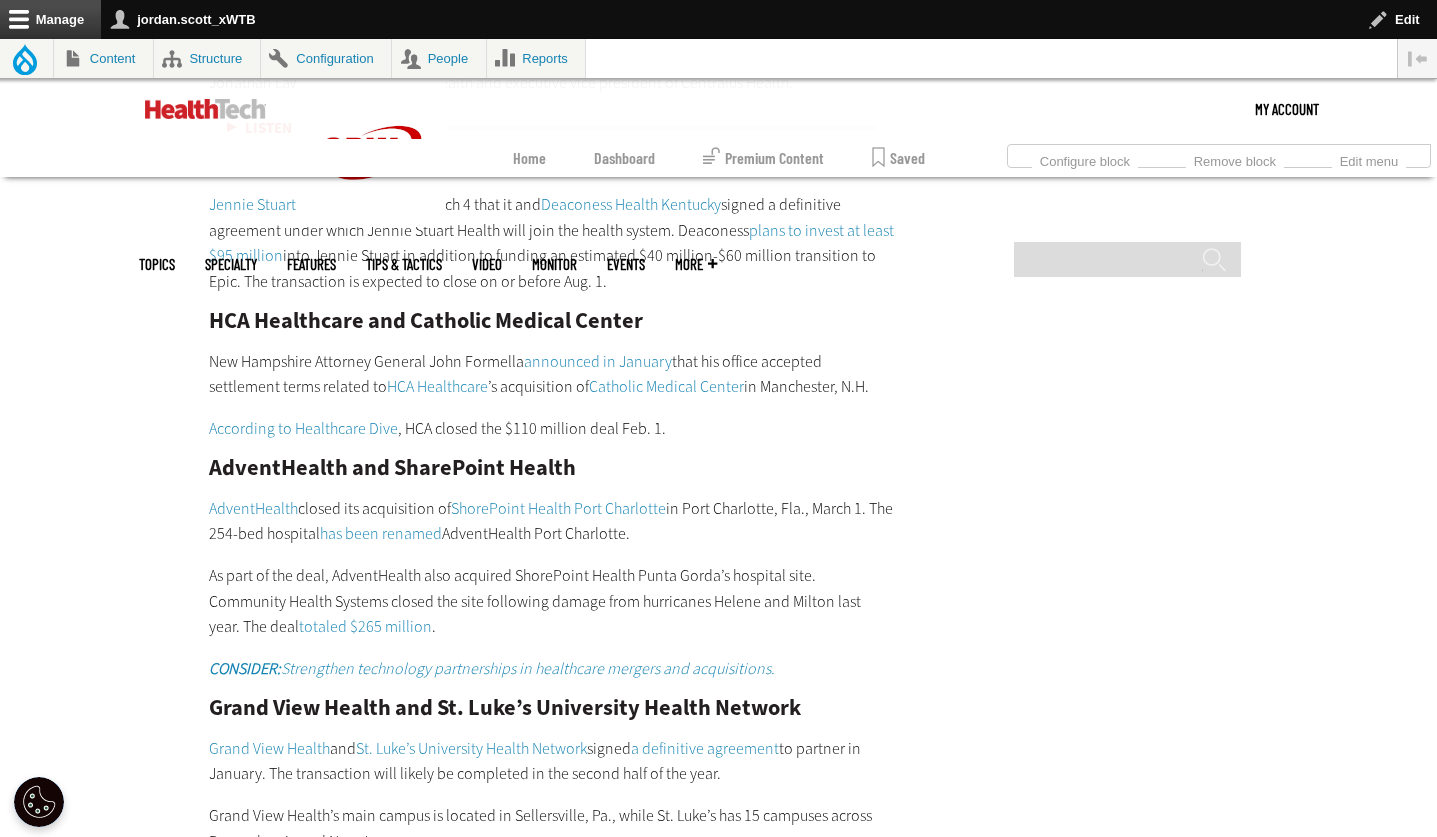 click on "CONSIDER:  Strengthen technology partnerships in healthcare mergers and acquisitions." at bounding box center [492, 668] 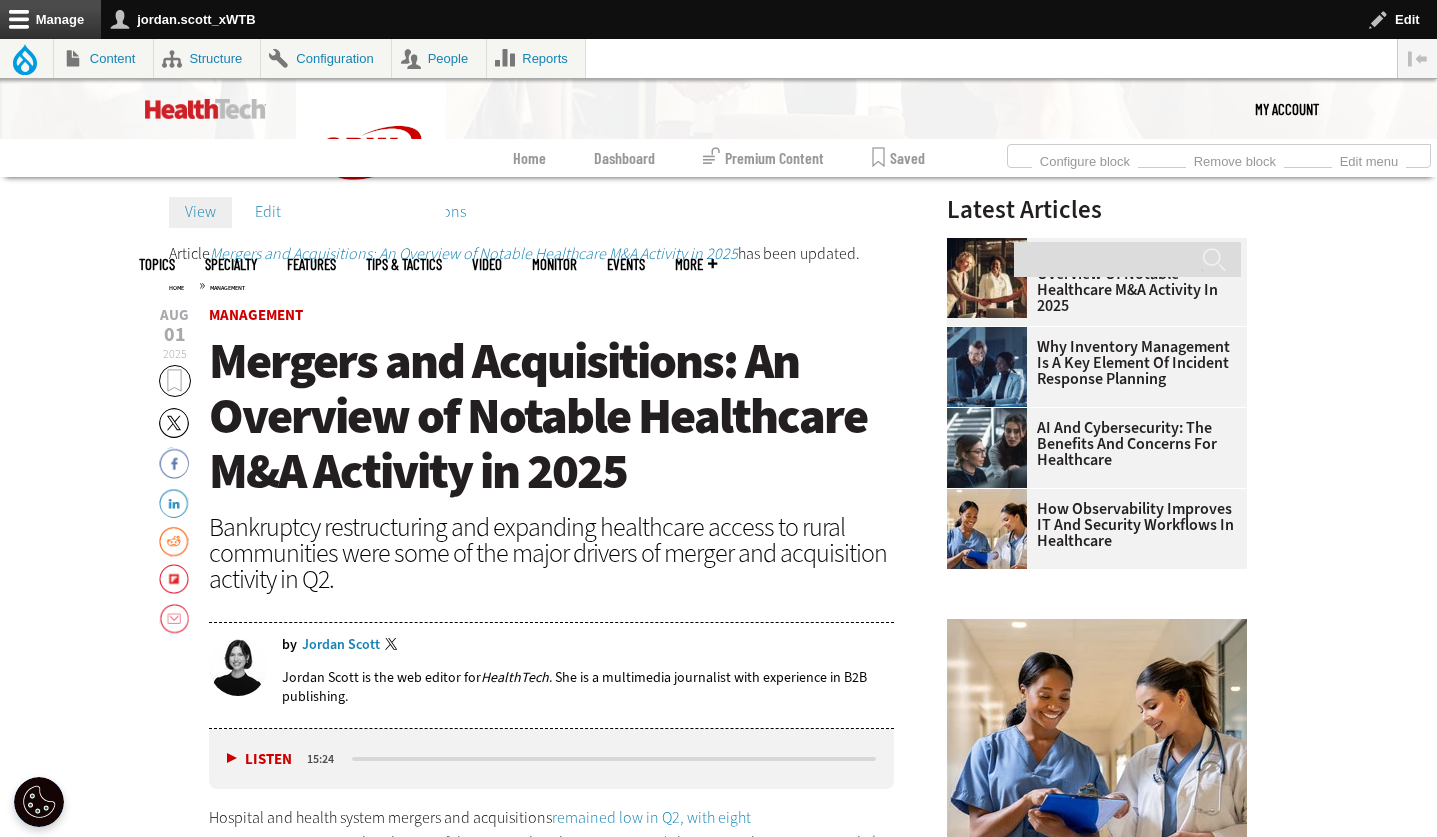 scroll, scrollTop: 591, scrollLeft: 0, axis: vertical 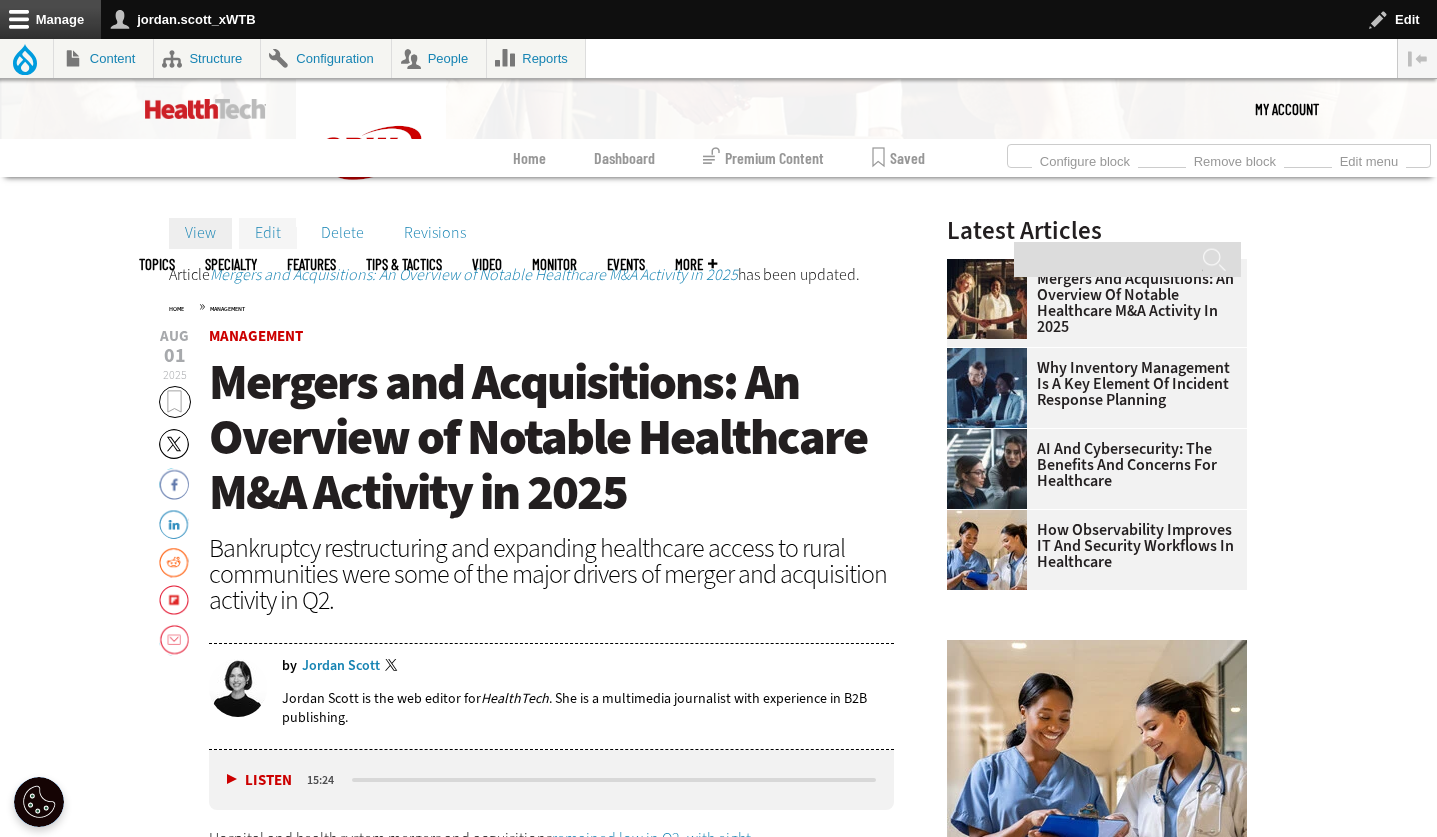 click on "Edit" at bounding box center (268, 233) 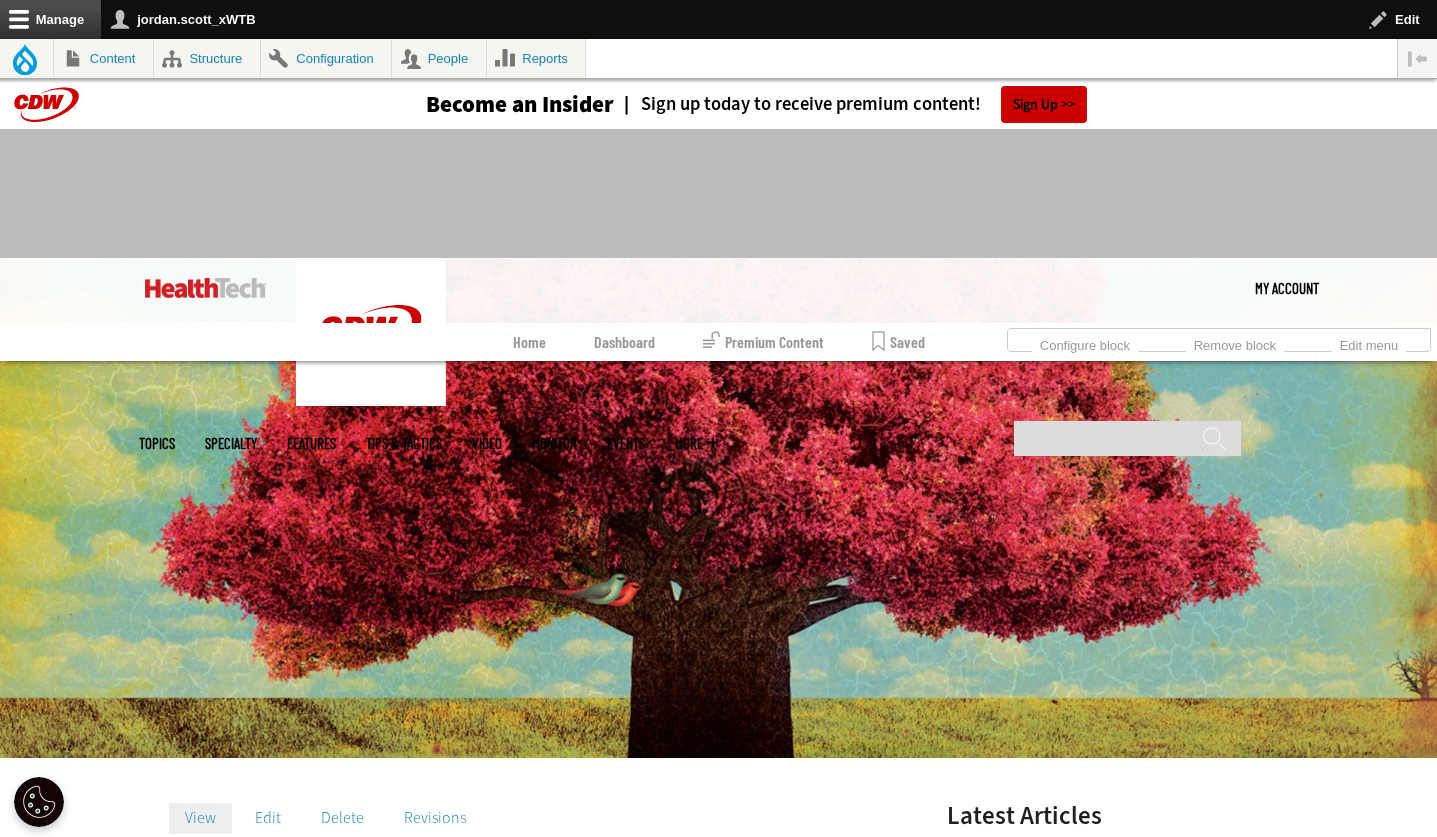 scroll, scrollTop: 0, scrollLeft: 0, axis: both 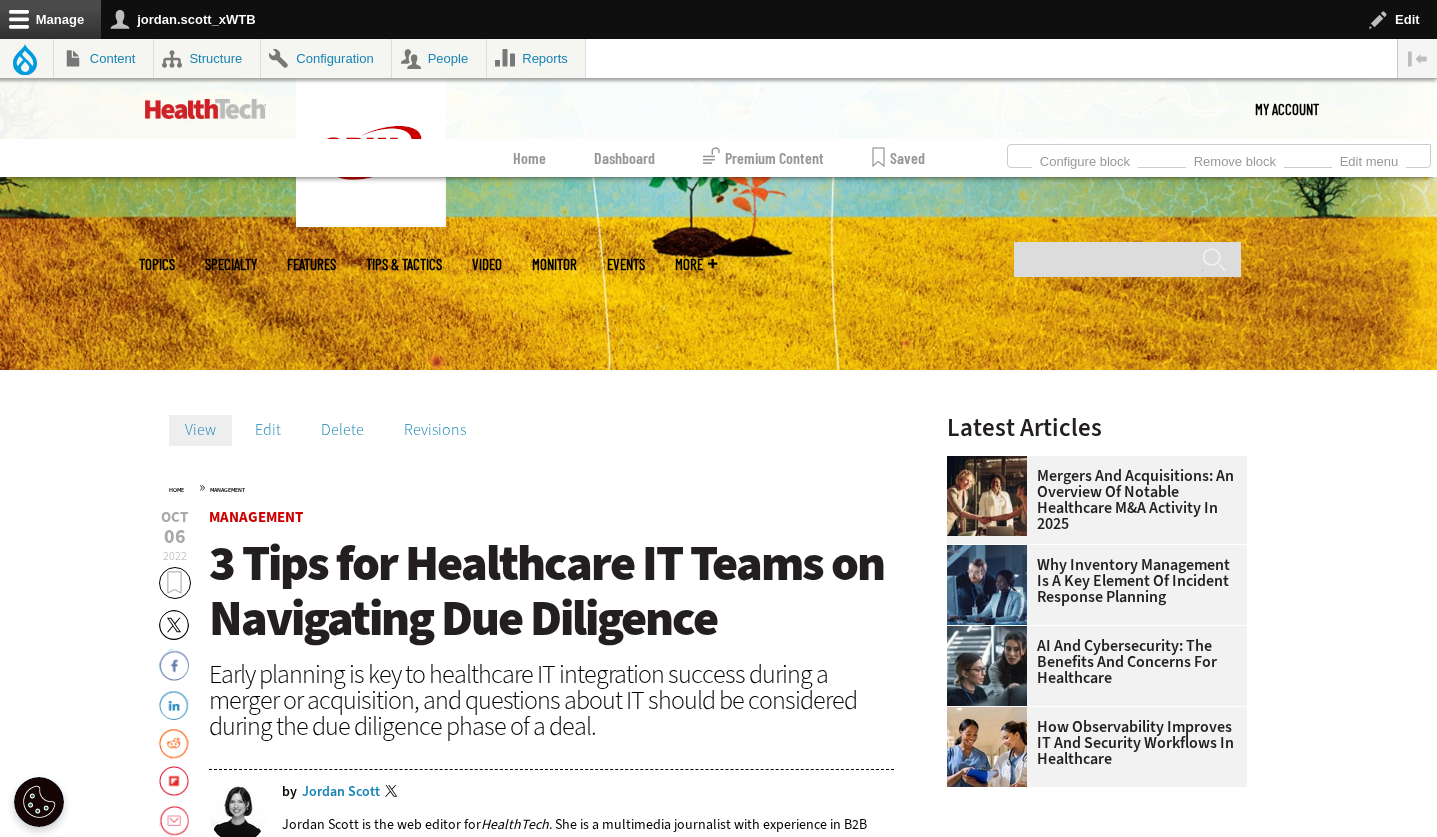 click on "3 Tips for Healthcare IT Teams on Navigating Due Diligence" at bounding box center [546, 590] 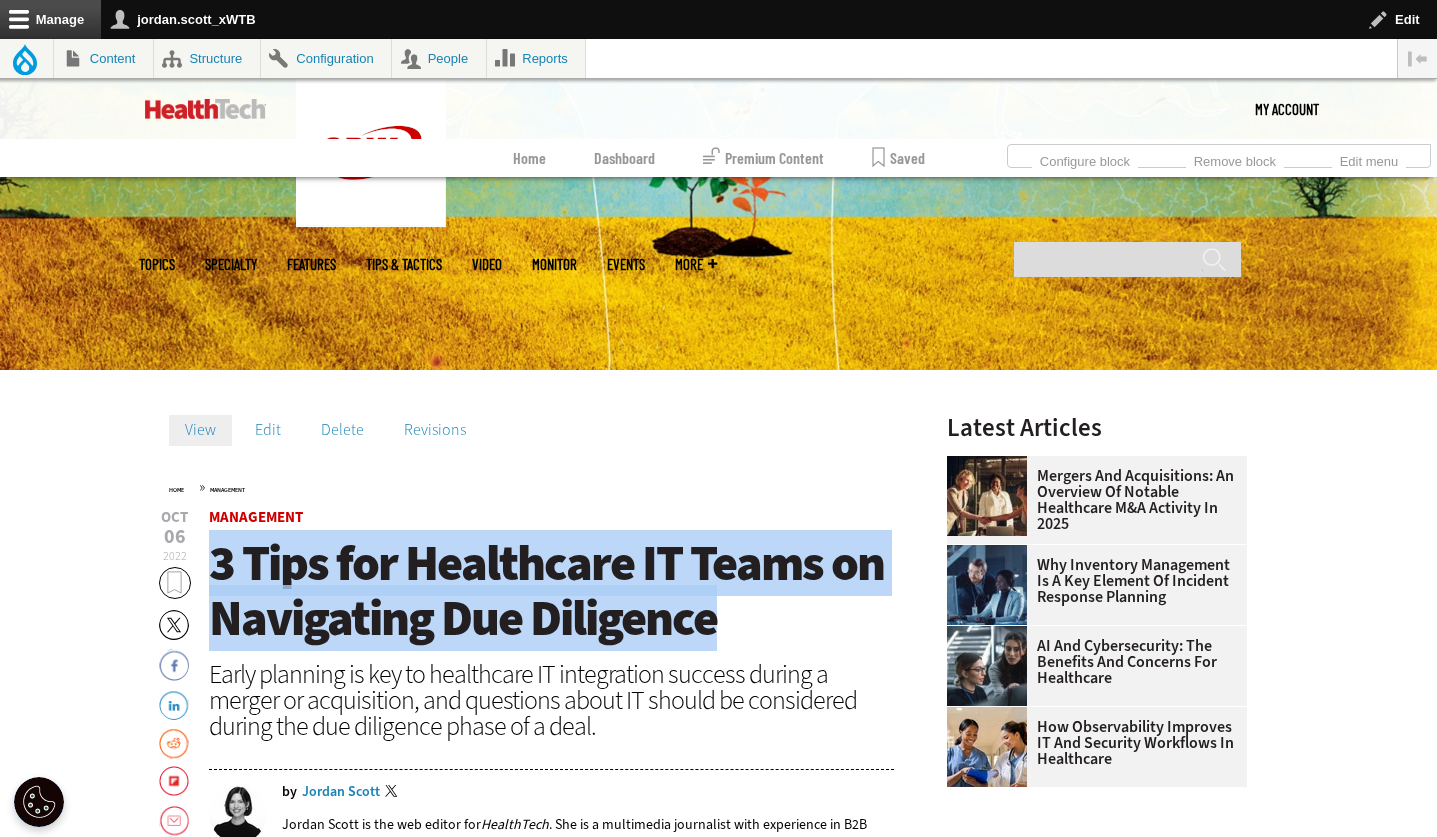 drag, startPoint x: 645, startPoint y: 618, endPoint x: 210, endPoint y: 581, distance: 436.57074 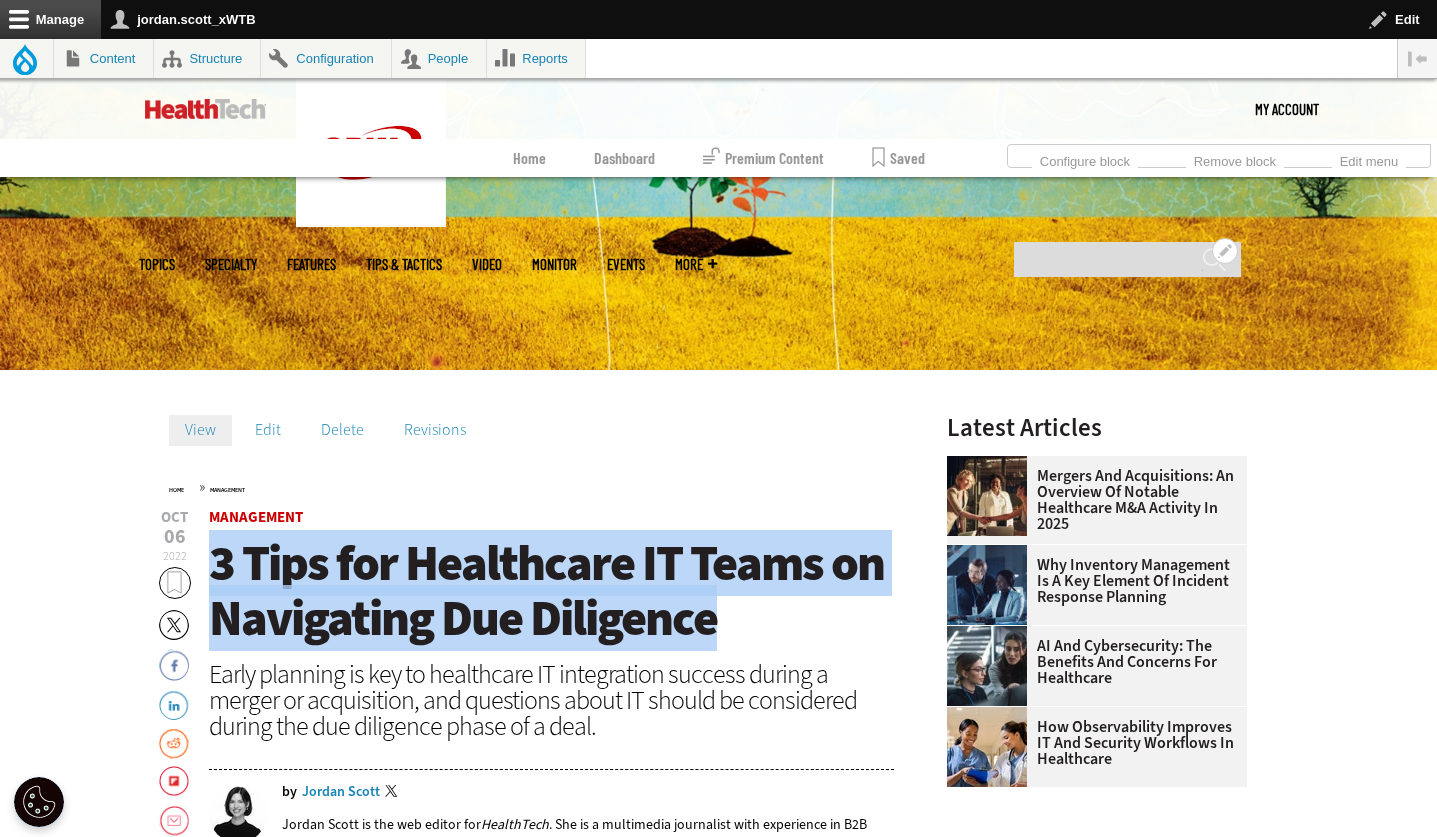 copy on "3 Tips for Healthcare IT Teams on Navigating Due Diligence" 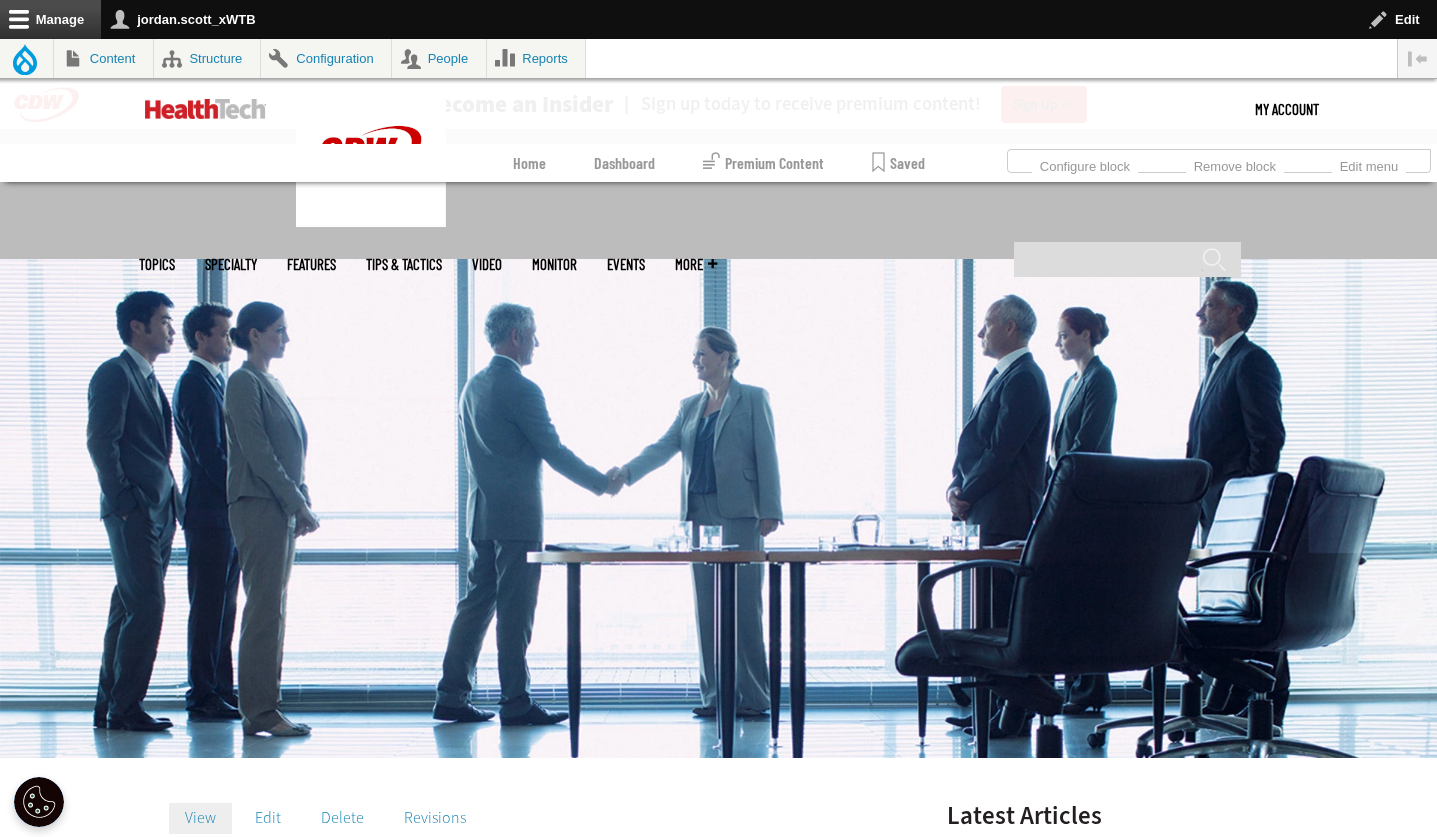 scroll, scrollTop: 833, scrollLeft: 0, axis: vertical 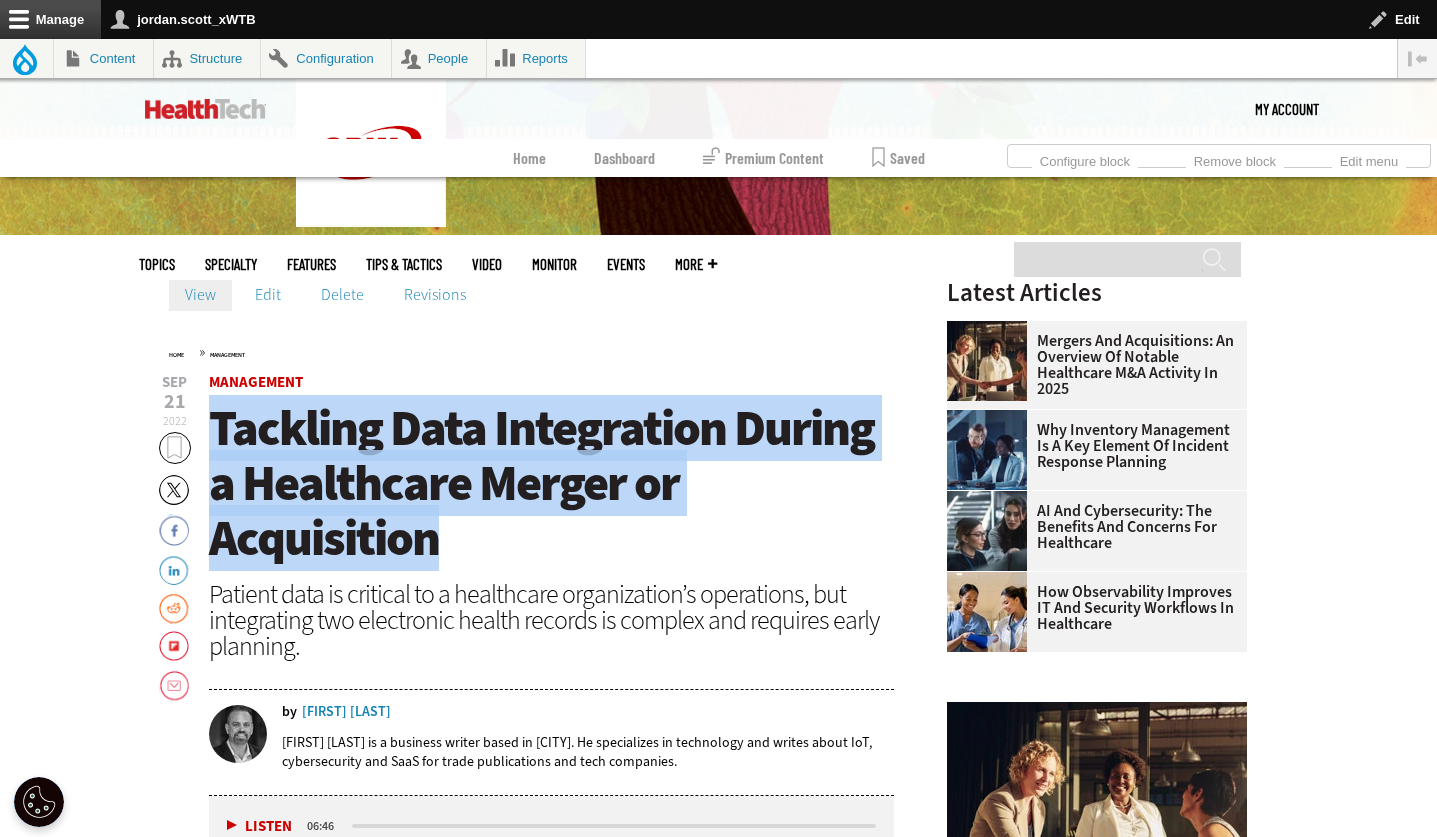 drag, startPoint x: 430, startPoint y: 524, endPoint x: 208, endPoint y: 437, distance: 238.43867 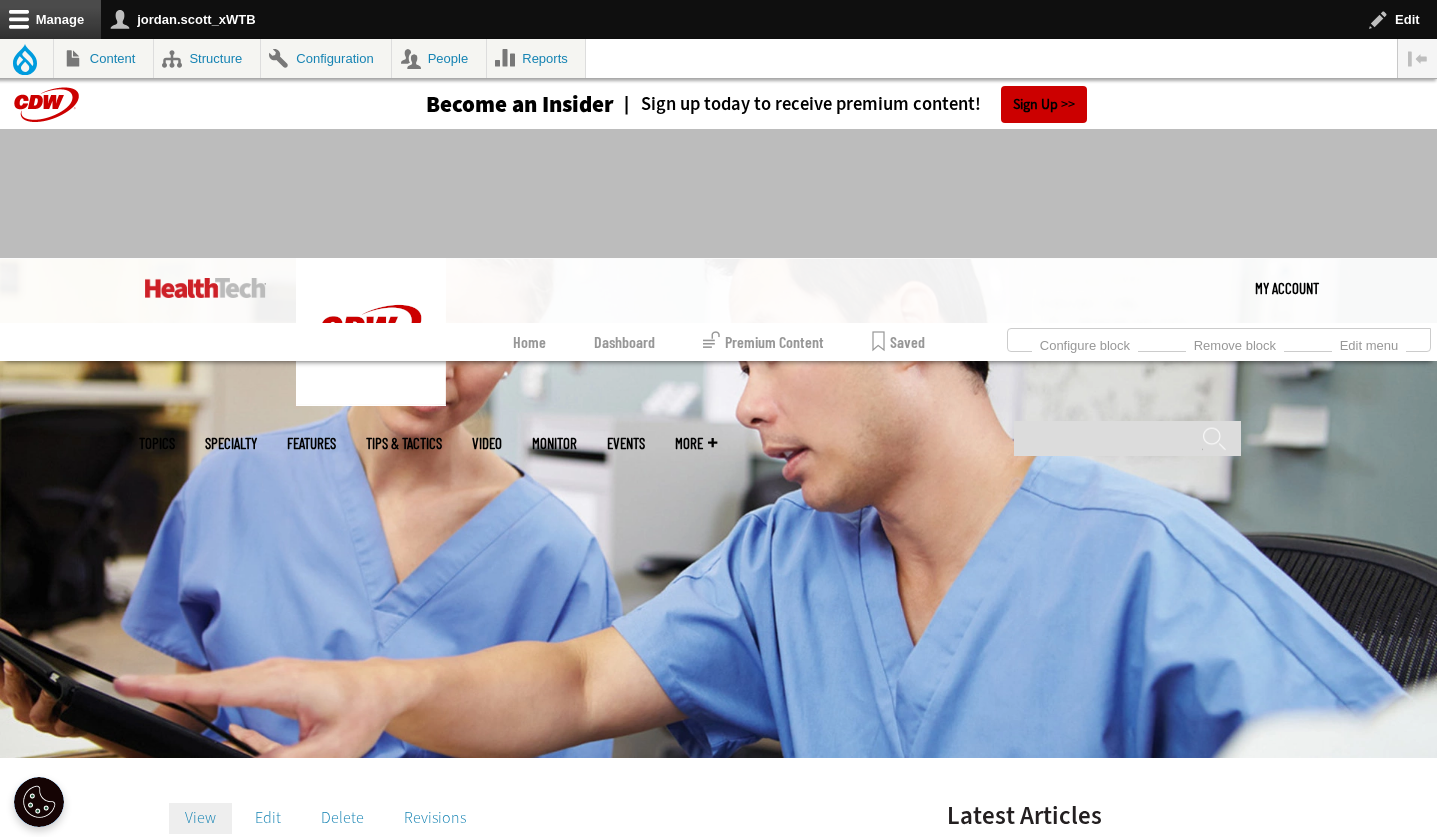 scroll, scrollTop: 0, scrollLeft: 0, axis: both 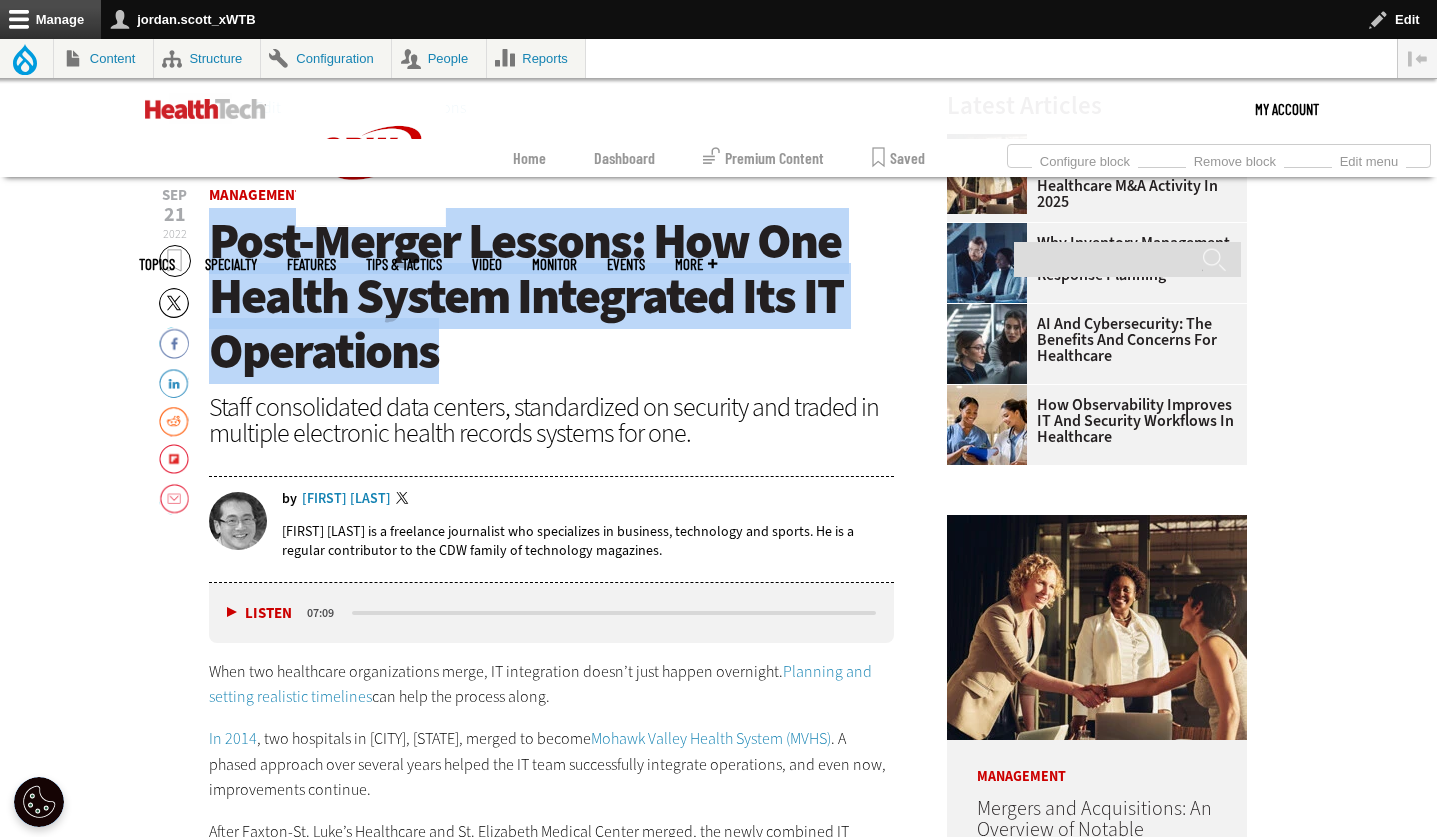 drag, startPoint x: 440, startPoint y: 349, endPoint x: 217, endPoint y: 257, distance: 241.23225 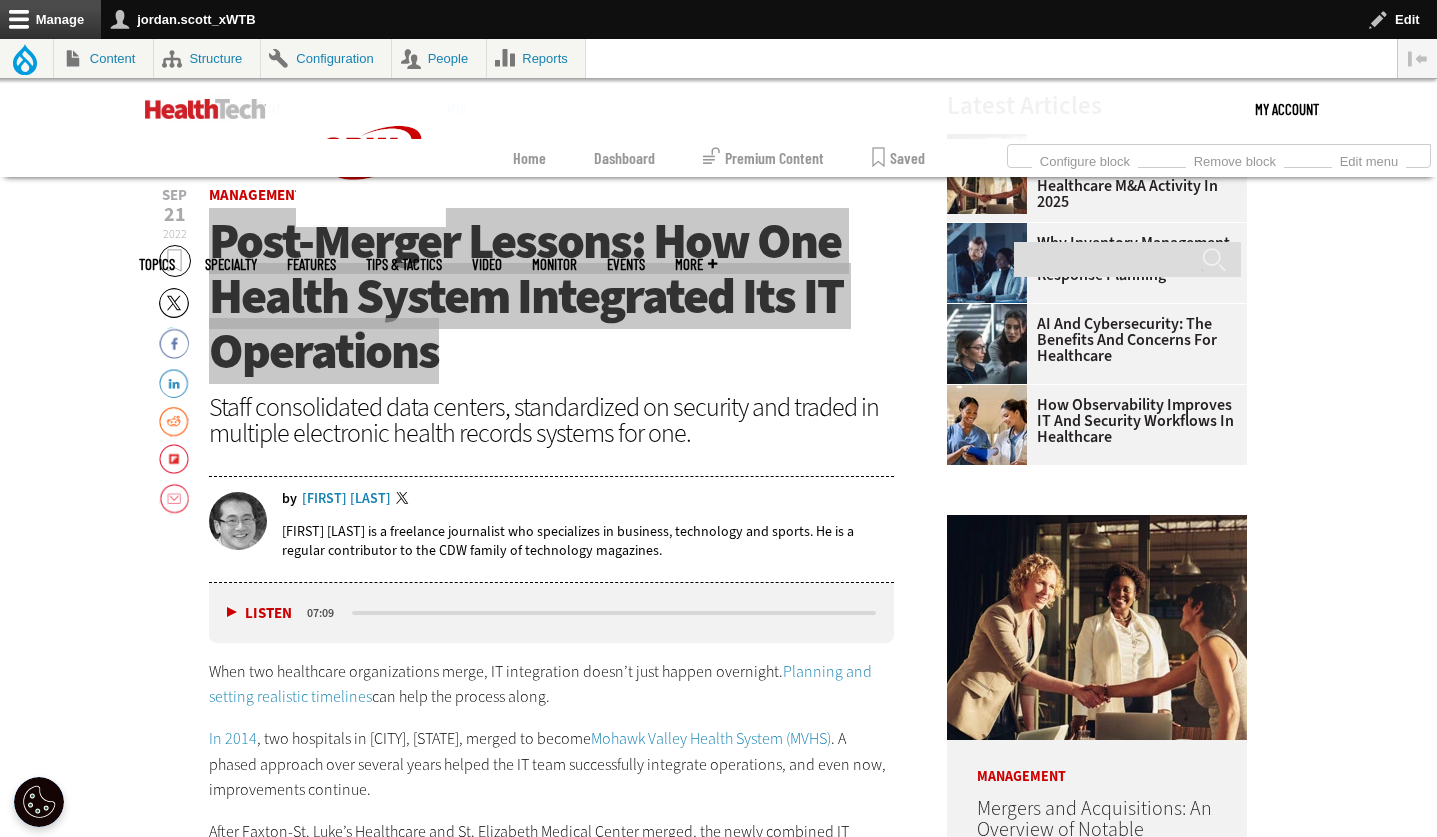 scroll, scrollTop: 0, scrollLeft: 0, axis: both 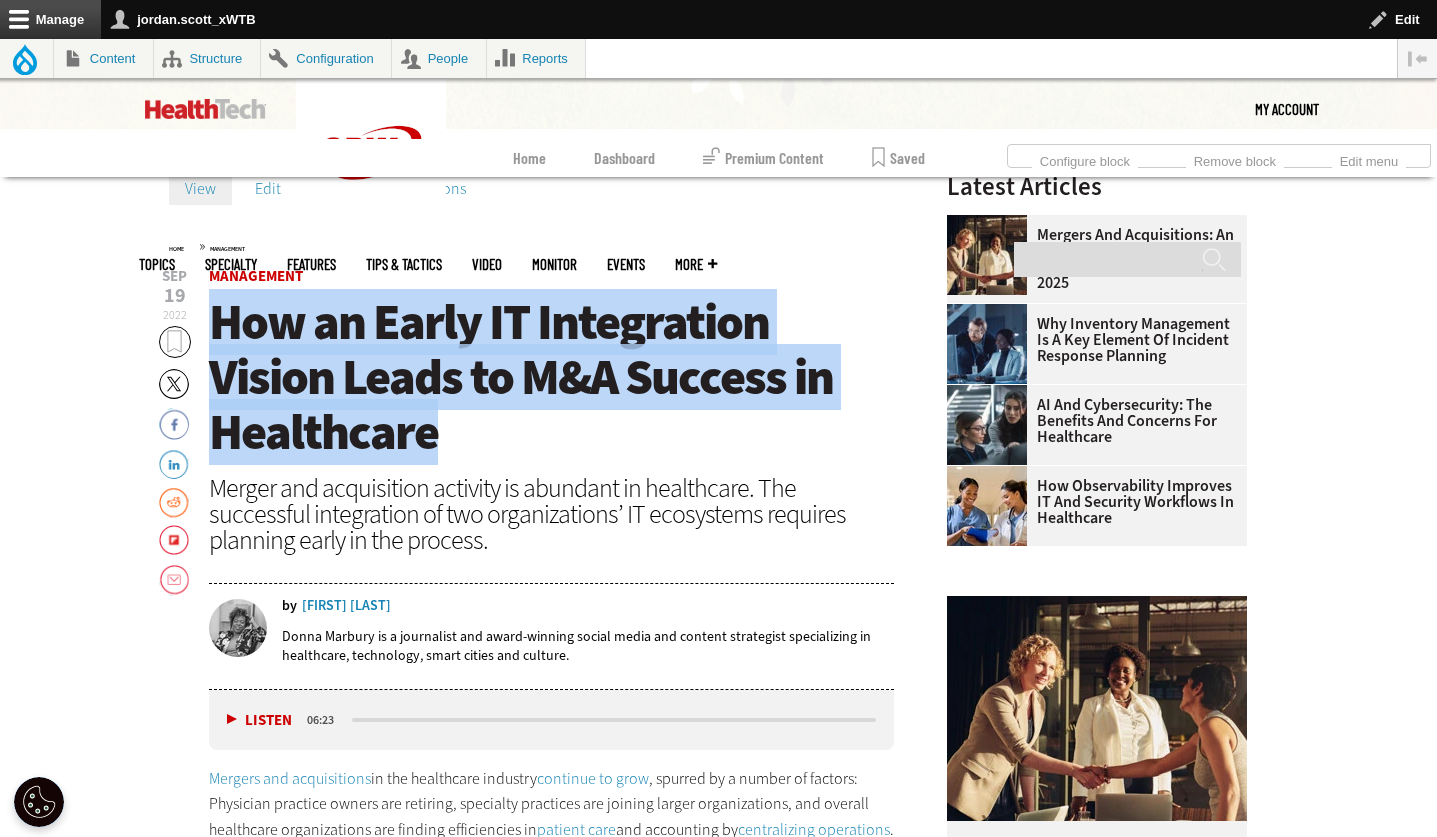 drag, startPoint x: 489, startPoint y: 455, endPoint x: 206, endPoint y: 331, distance: 308.97412 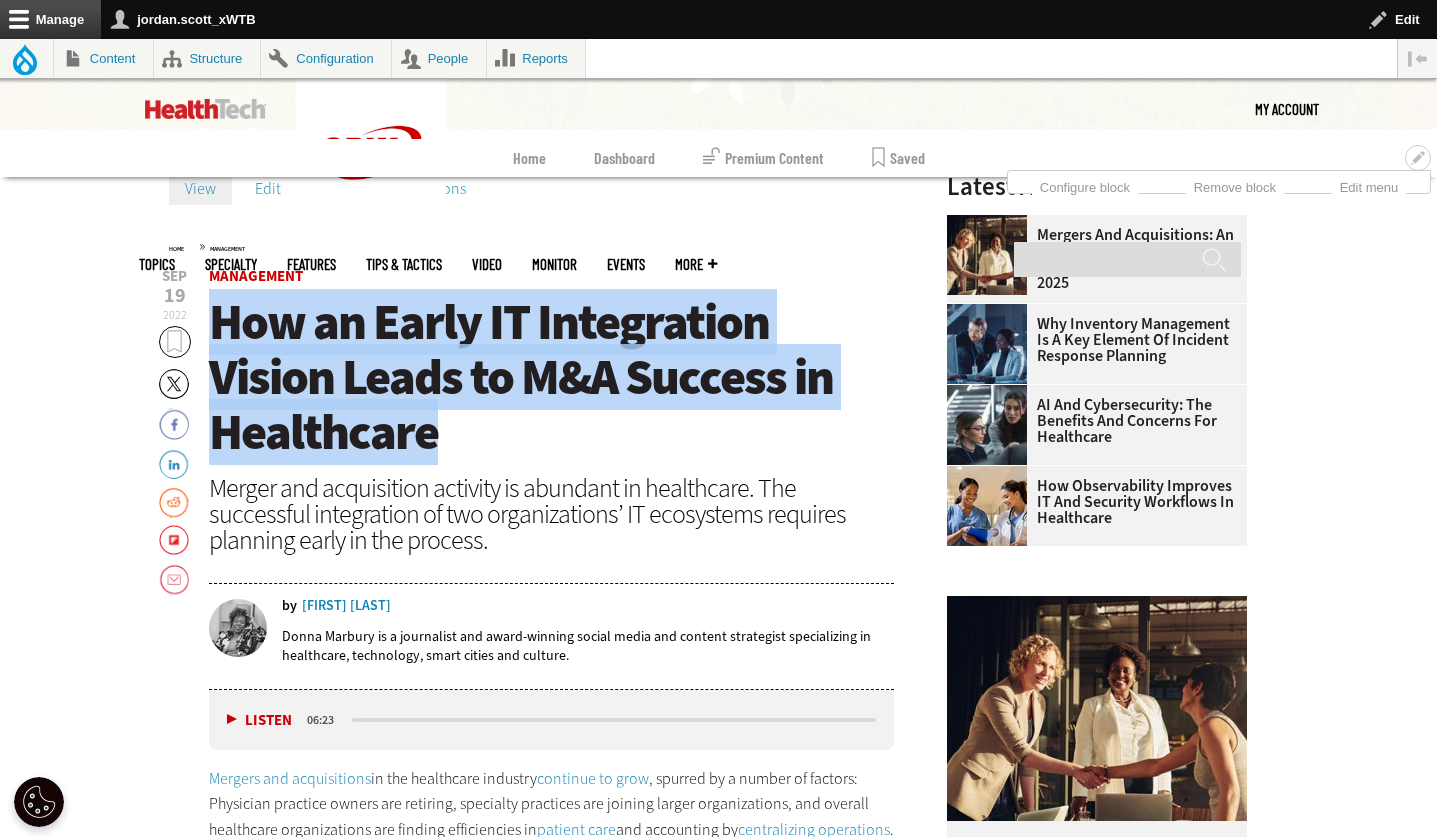 copy on "How an Early IT Integration Vision Leads to M&A Success in Healthcare" 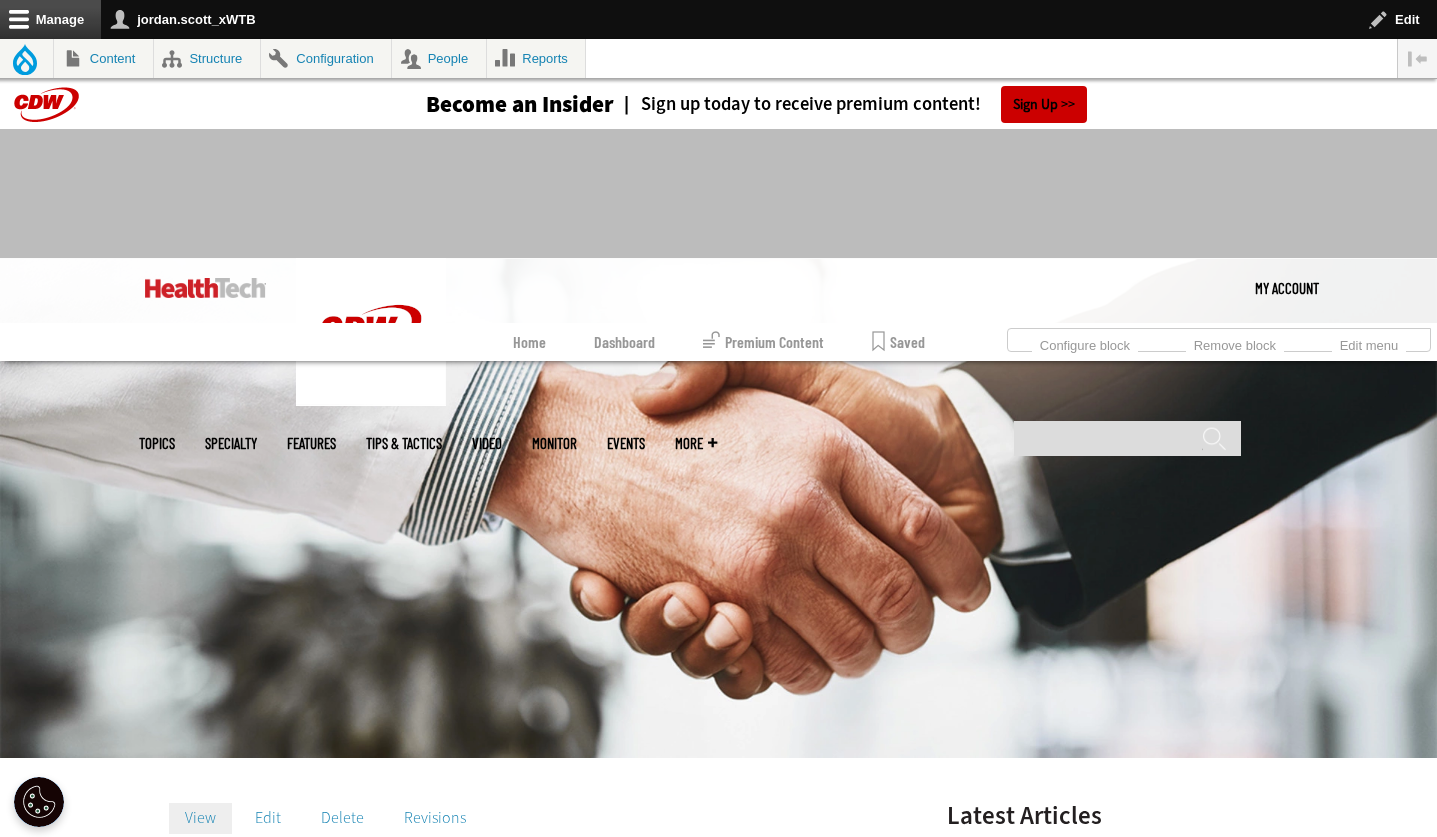 scroll, scrollTop: 0, scrollLeft: 0, axis: both 